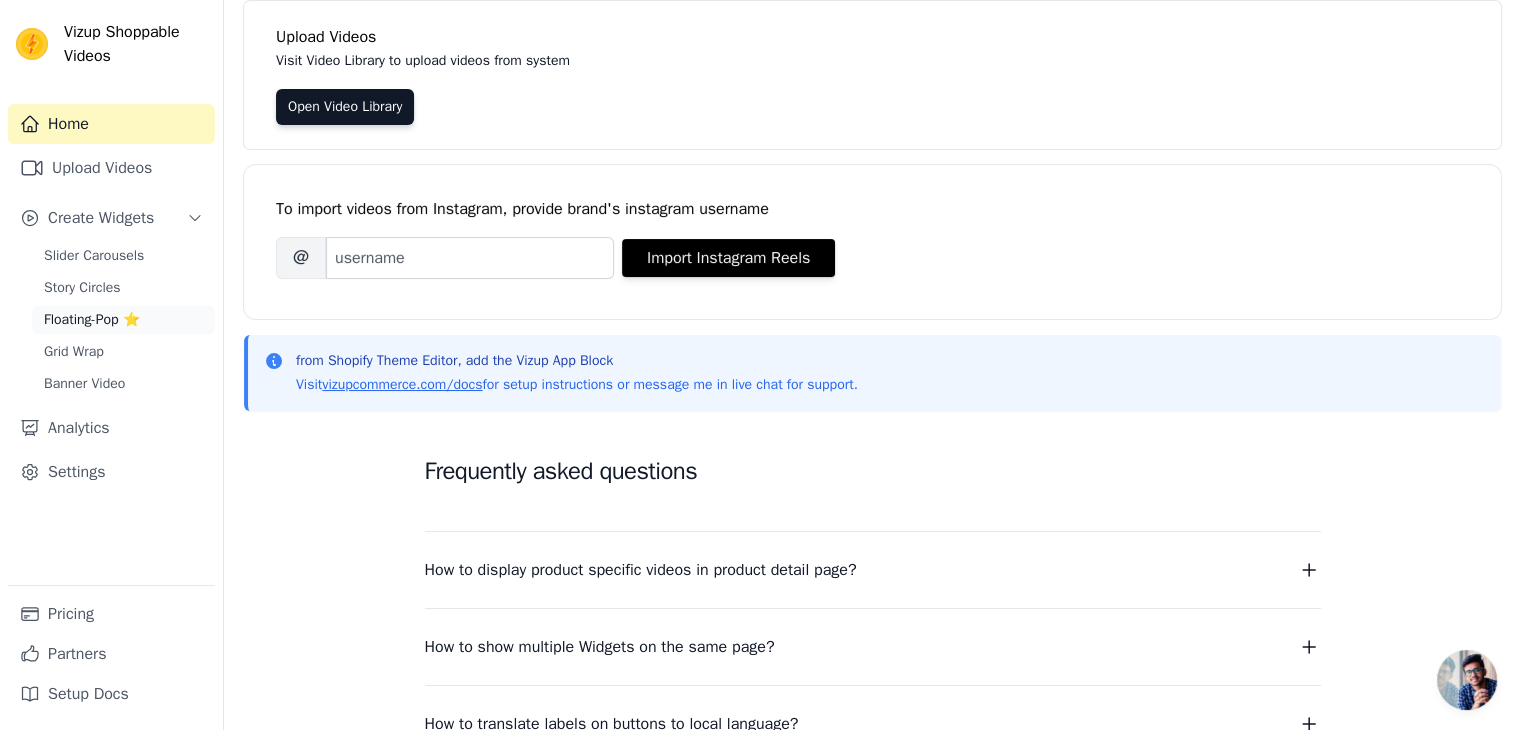 scroll, scrollTop: 100, scrollLeft: 0, axis: vertical 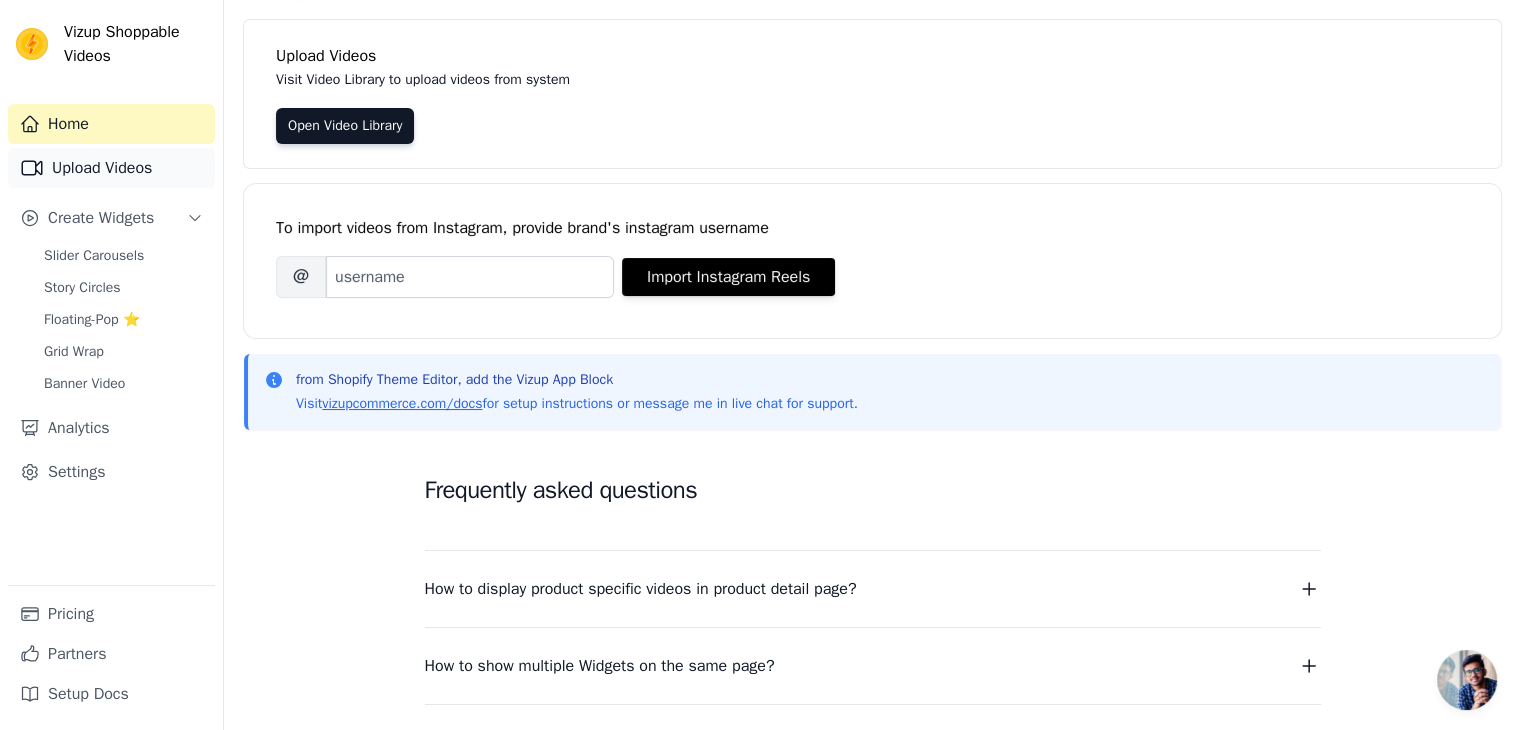 click on "Upload Videos" at bounding box center (111, 168) 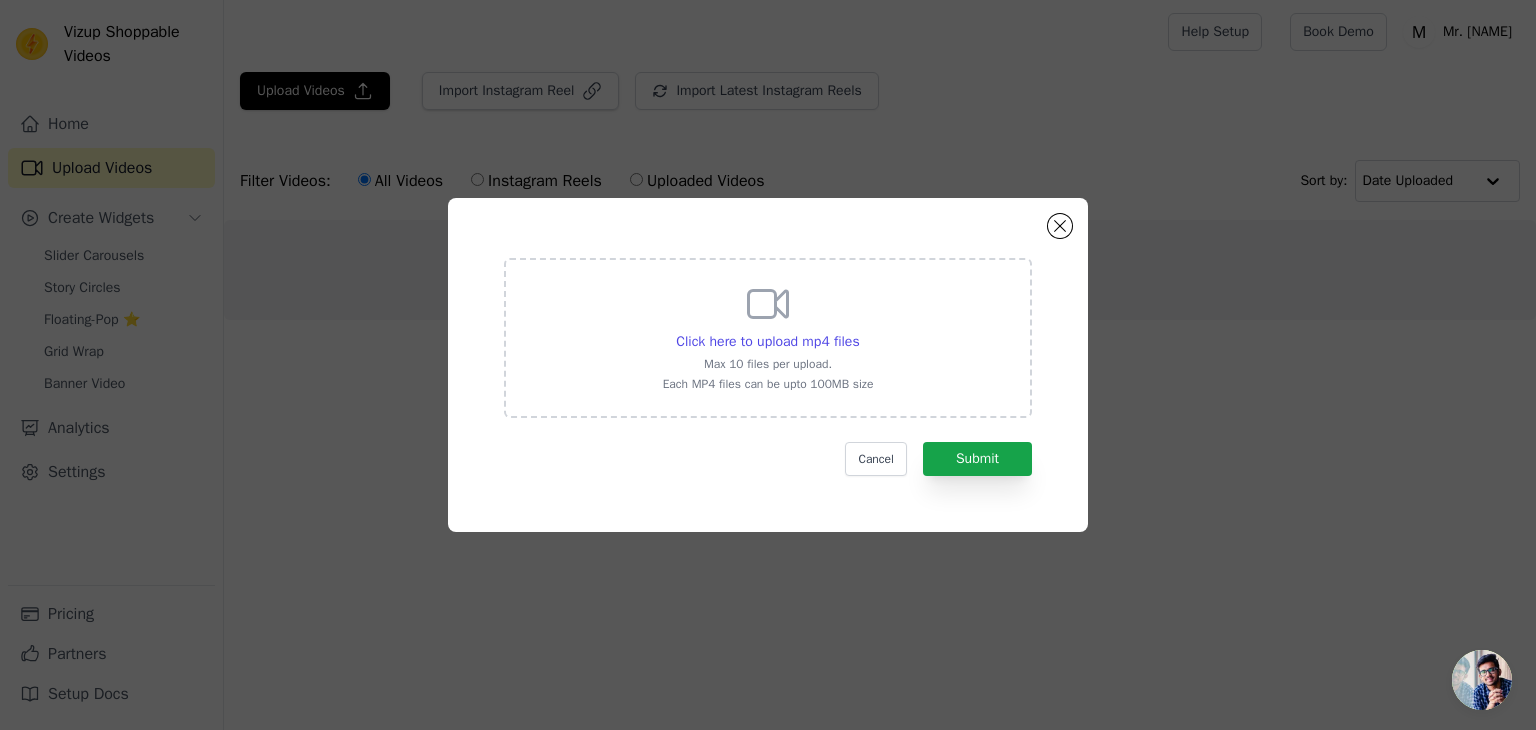 scroll, scrollTop: 0, scrollLeft: 0, axis: both 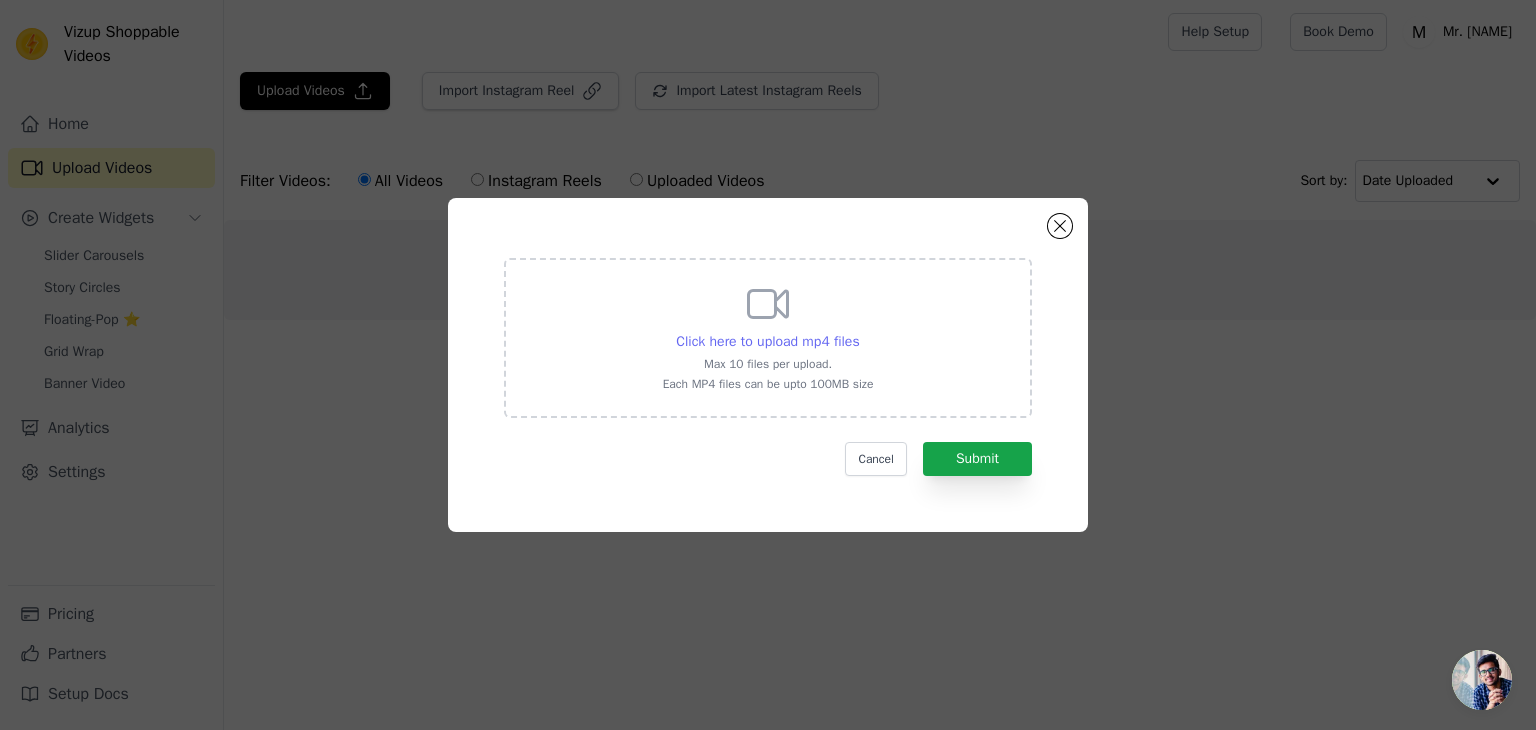 click on "Click here to upload mp4 files" at bounding box center [767, 341] 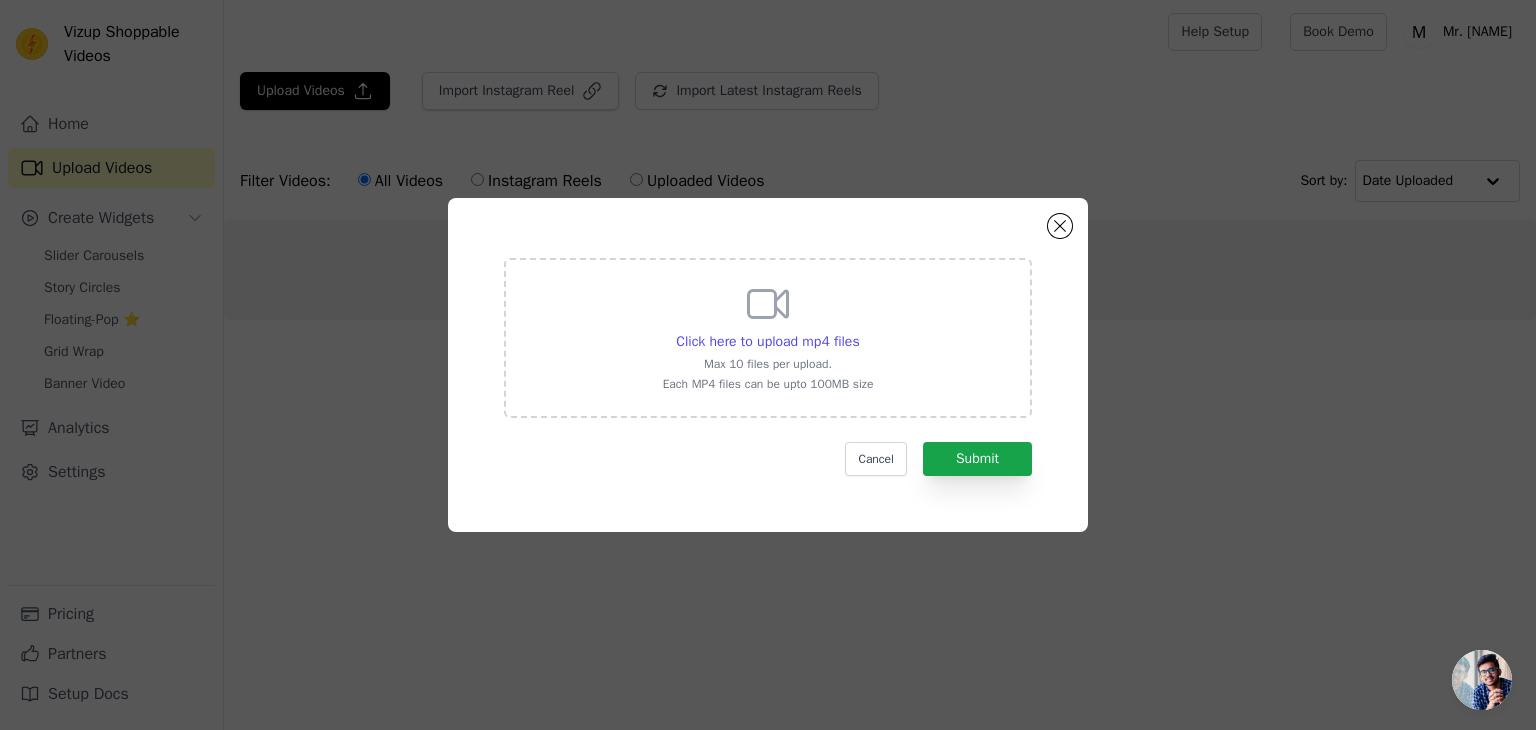click on "Click here to upload mp4 files     Max 10 files per upload.   Each MP4 files can be upto 100MB size     Cancel   Submit" 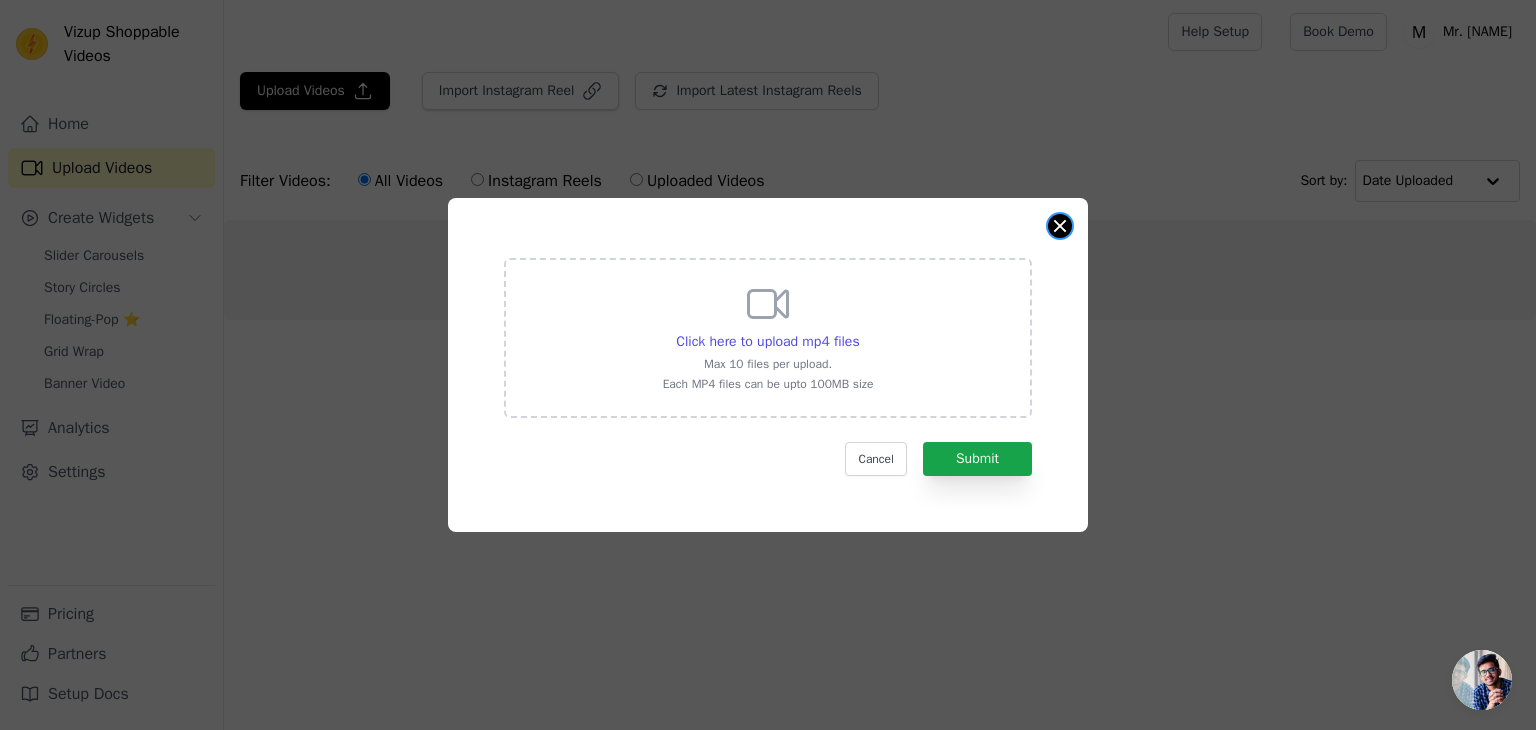 click at bounding box center (1060, 226) 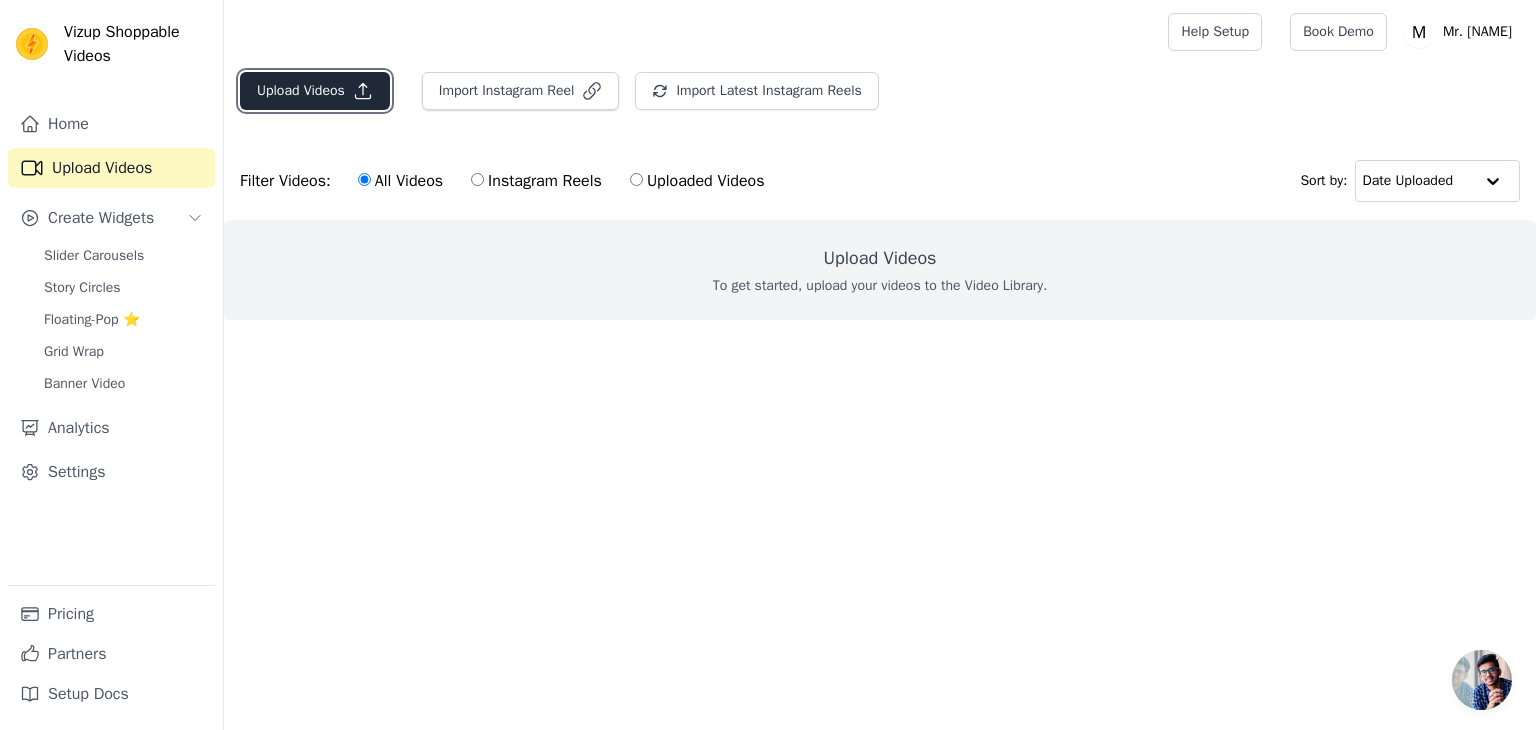 click on "Upload Videos" at bounding box center (315, 91) 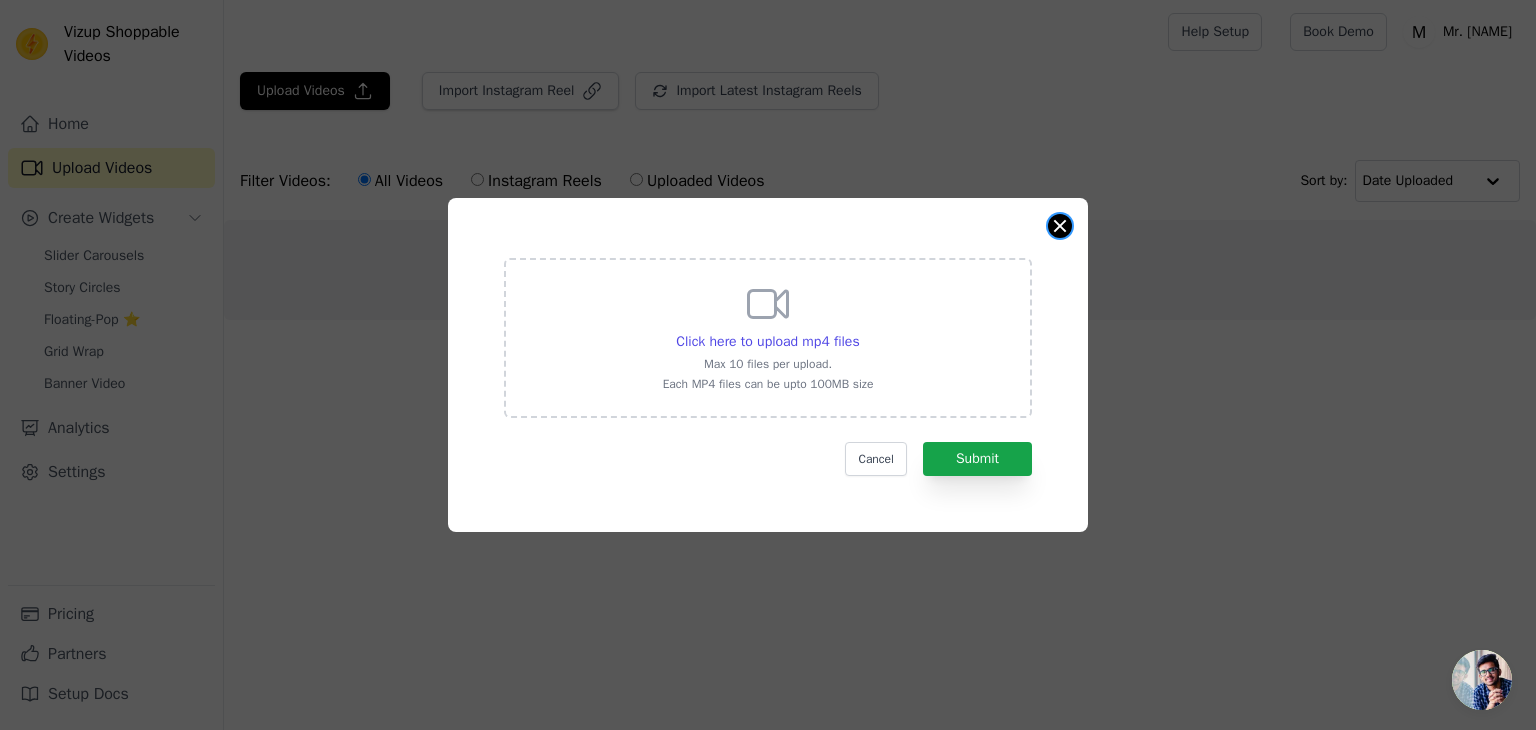 click at bounding box center [1060, 226] 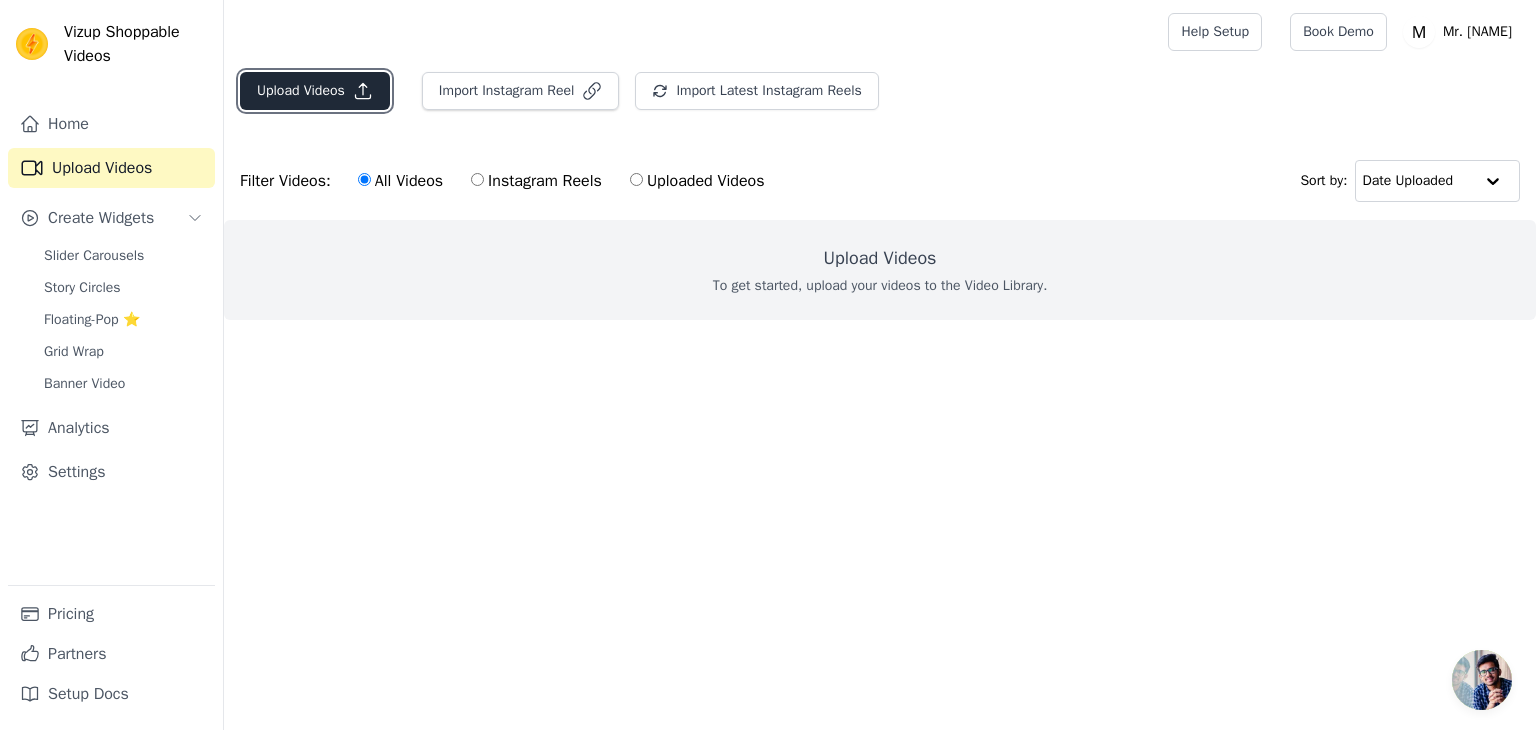 click on "Upload Videos" at bounding box center (315, 91) 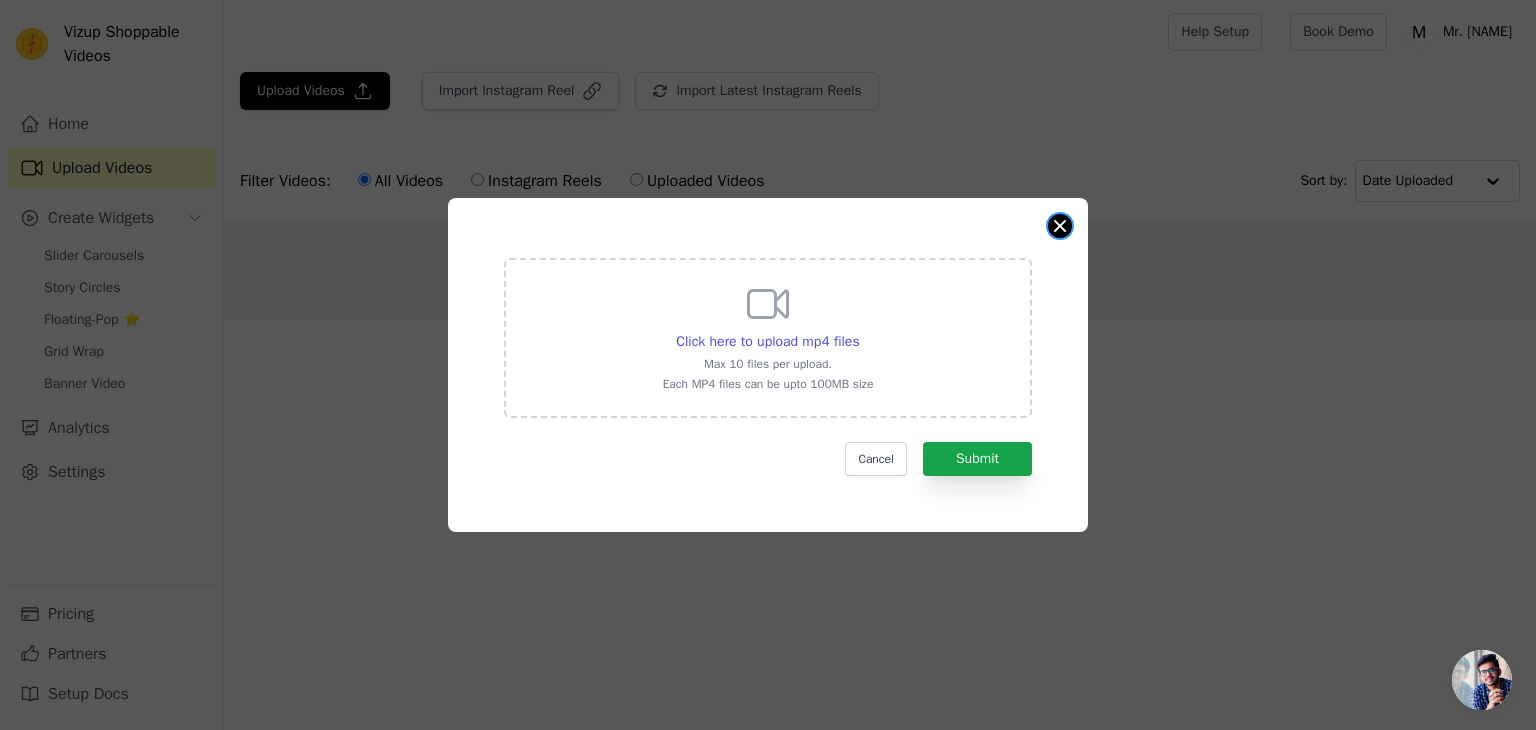 click at bounding box center (1060, 226) 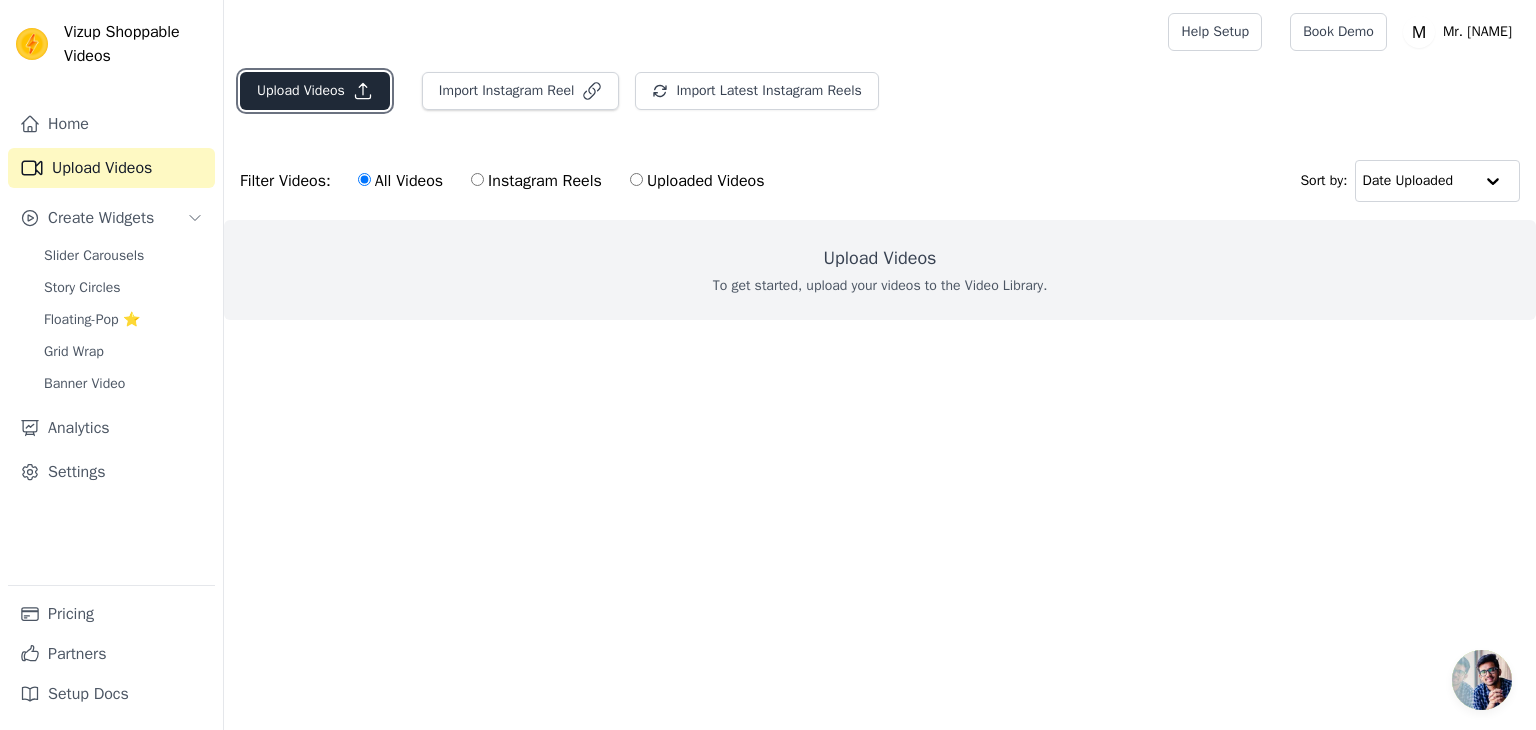 click on "Upload Videos" at bounding box center (315, 91) 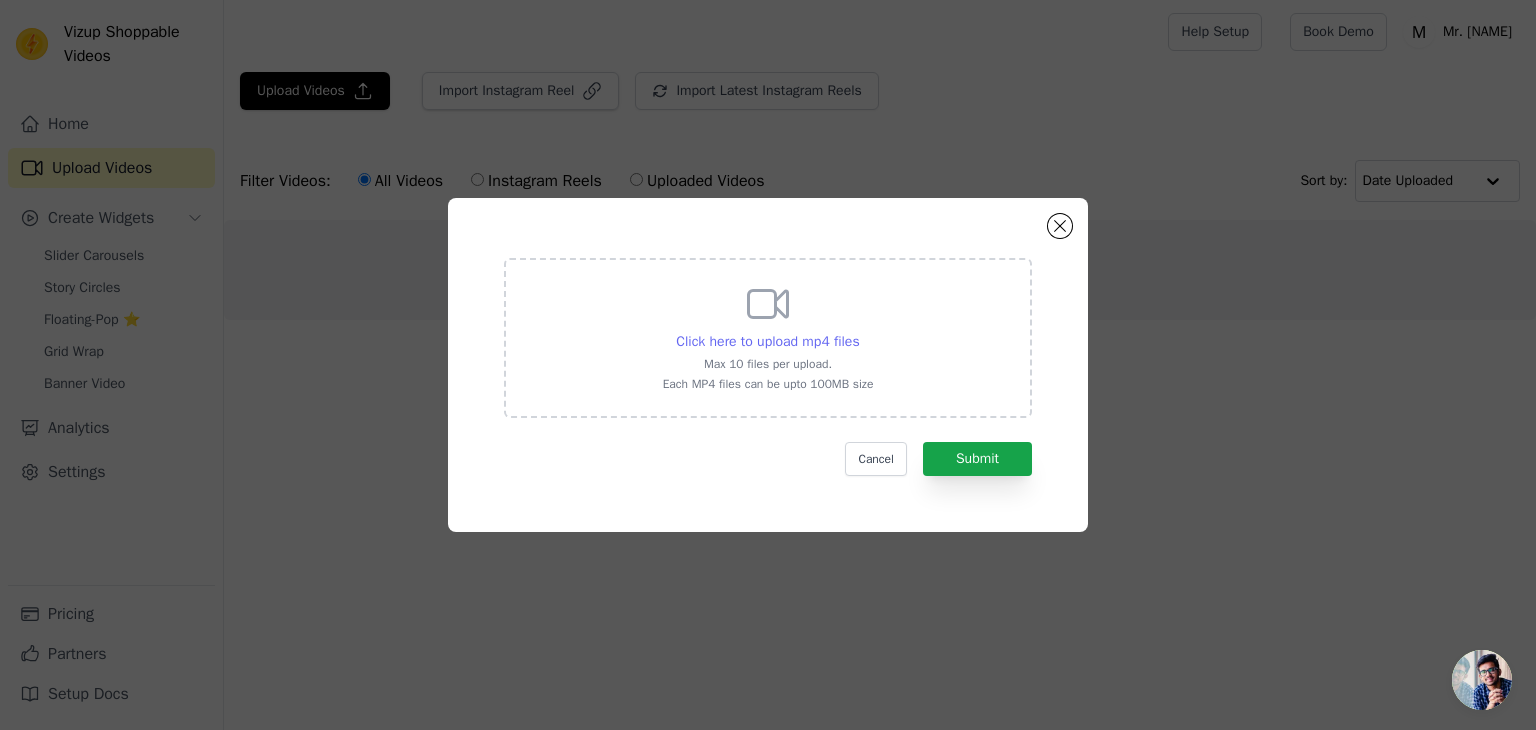click on "Click here to upload mp4 files" at bounding box center [767, 341] 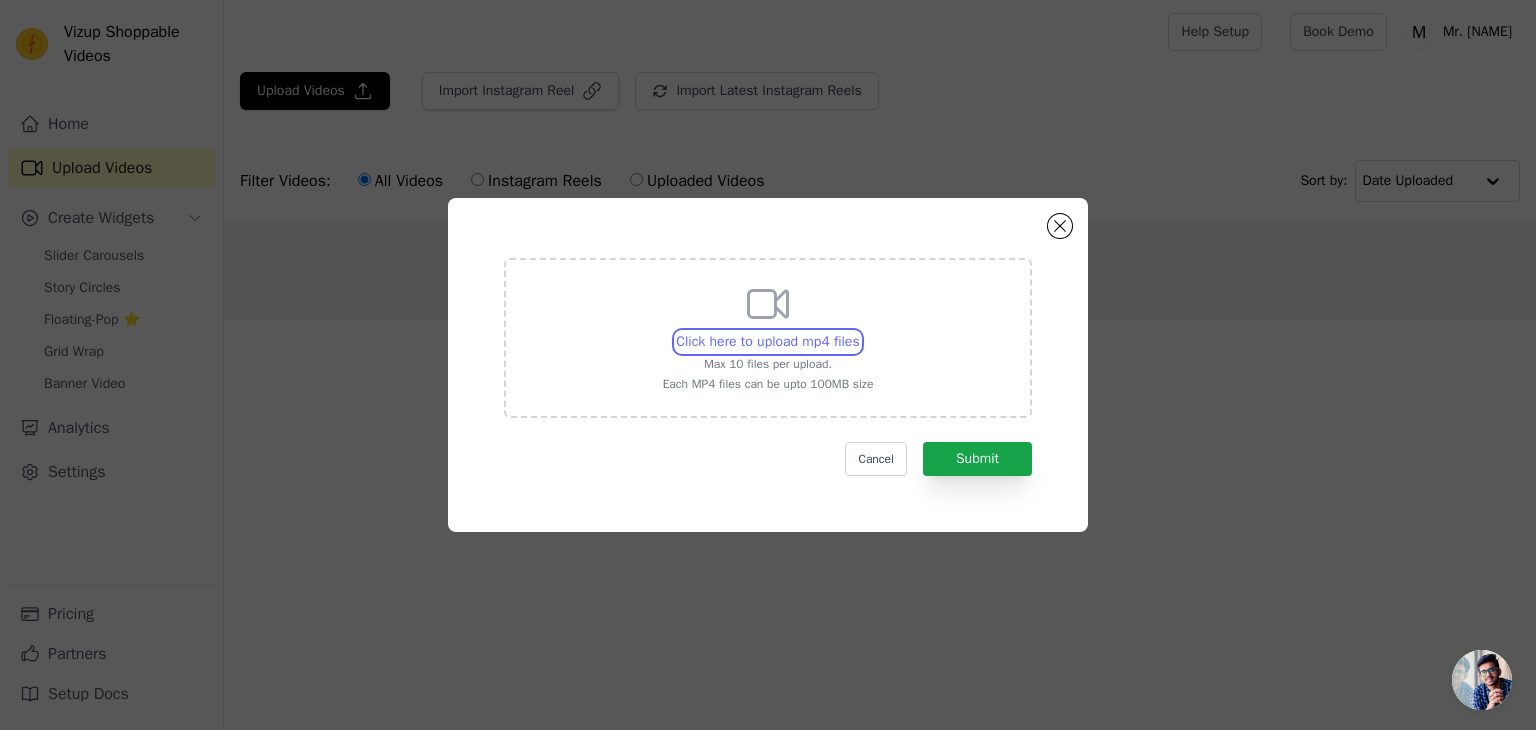 click on "Click here to upload mp4 files     Max 10 files per upload.   Each MP4 files can be upto 100MB size" at bounding box center (859, 331) 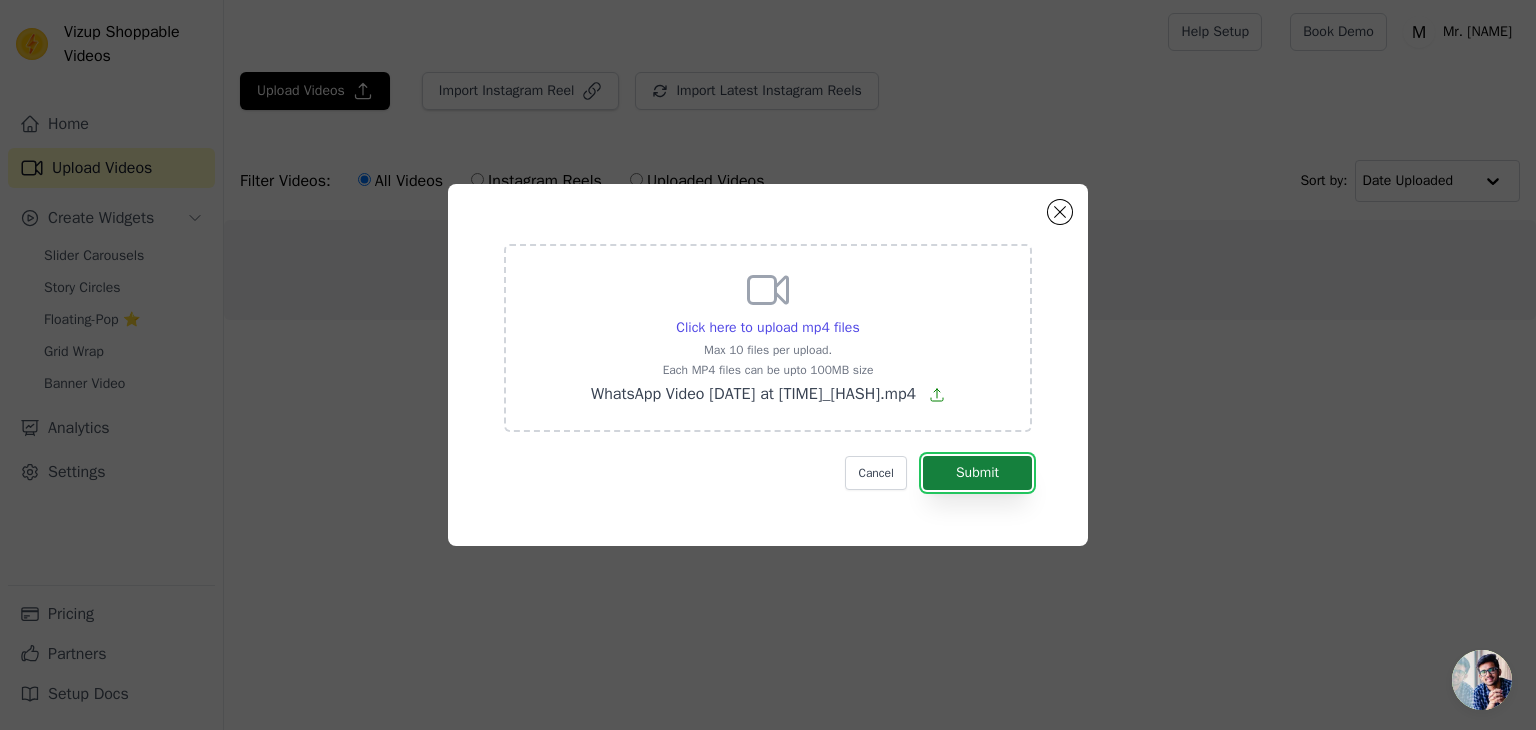 click on "Submit" at bounding box center [977, 473] 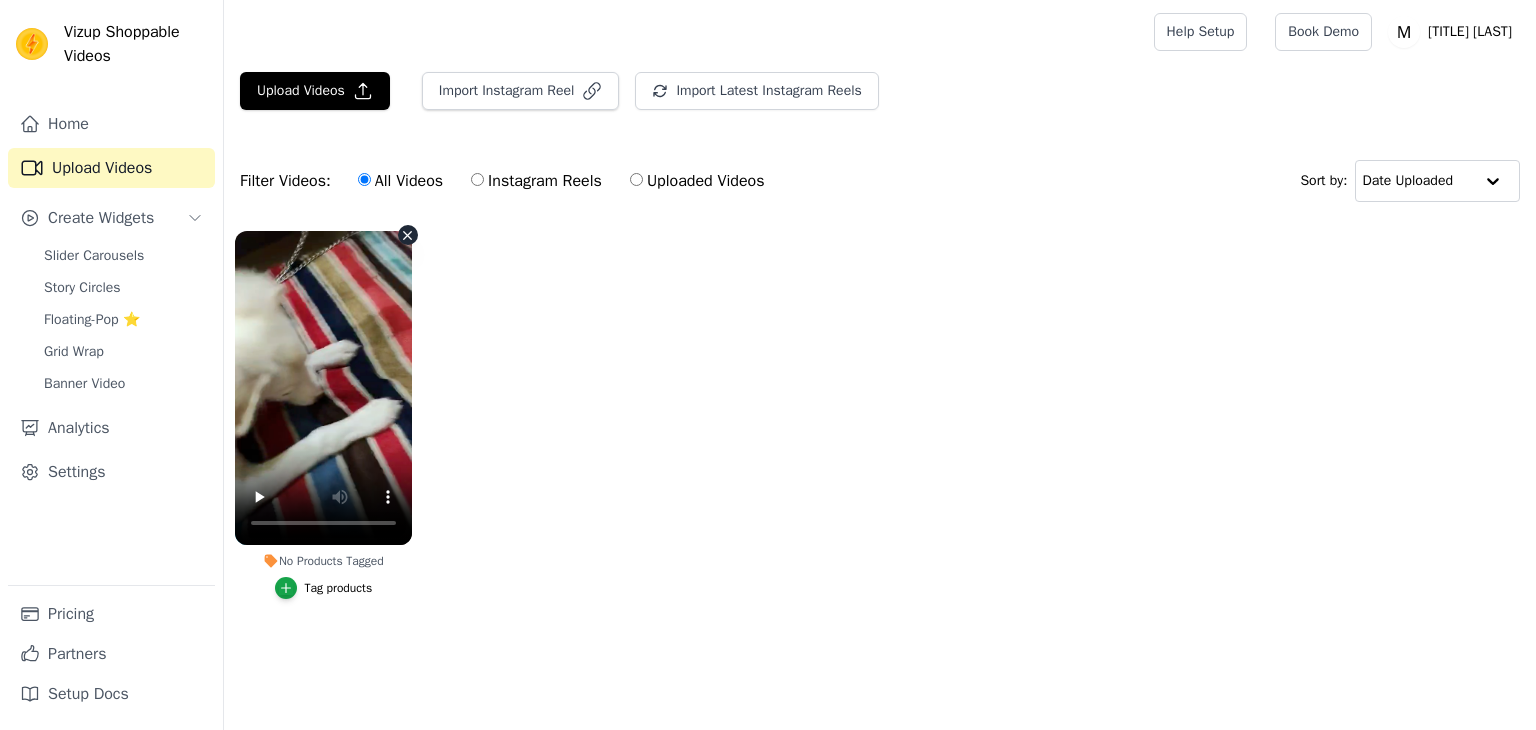 scroll, scrollTop: 0, scrollLeft: 0, axis: both 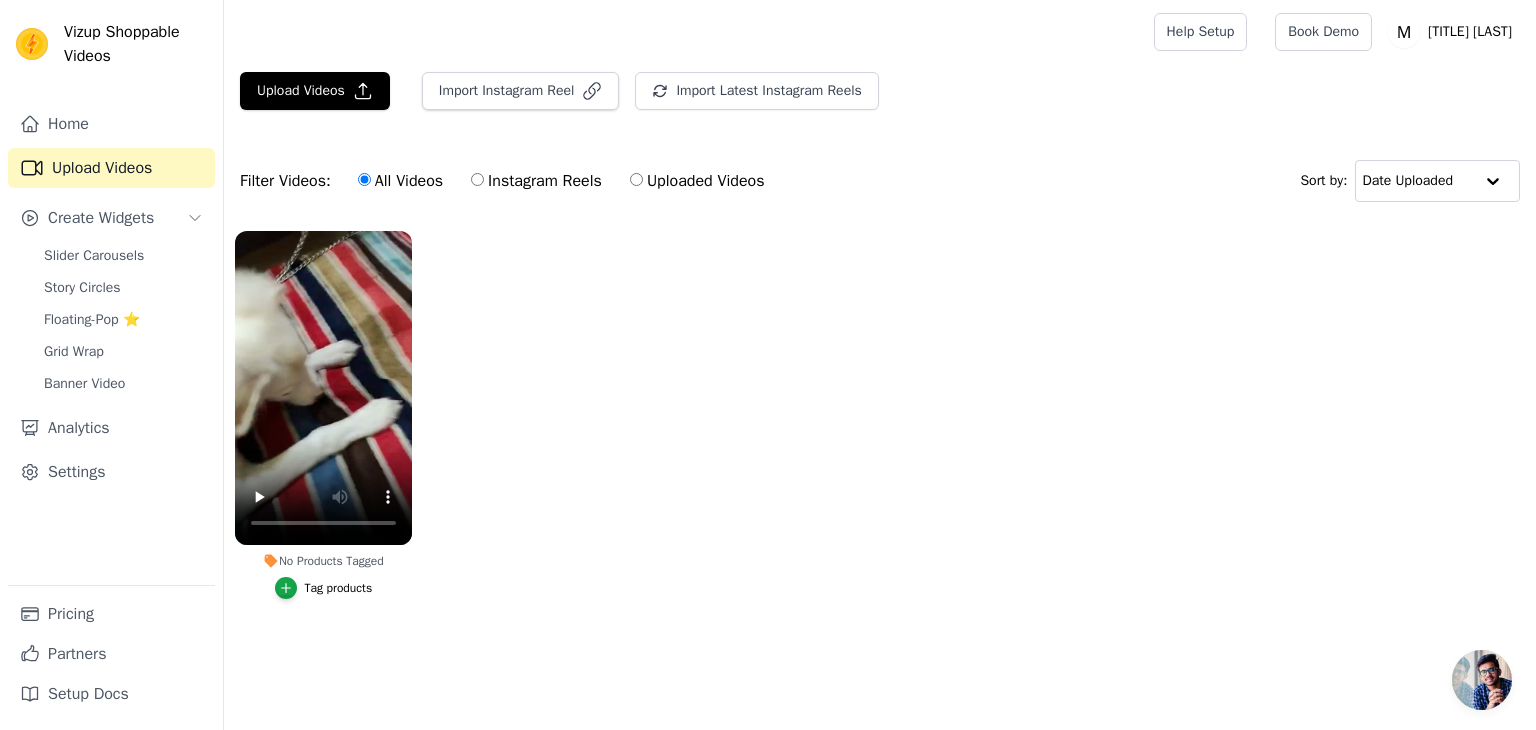 click on "No Products Tagged       Tag products" at bounding box center (880, 435) 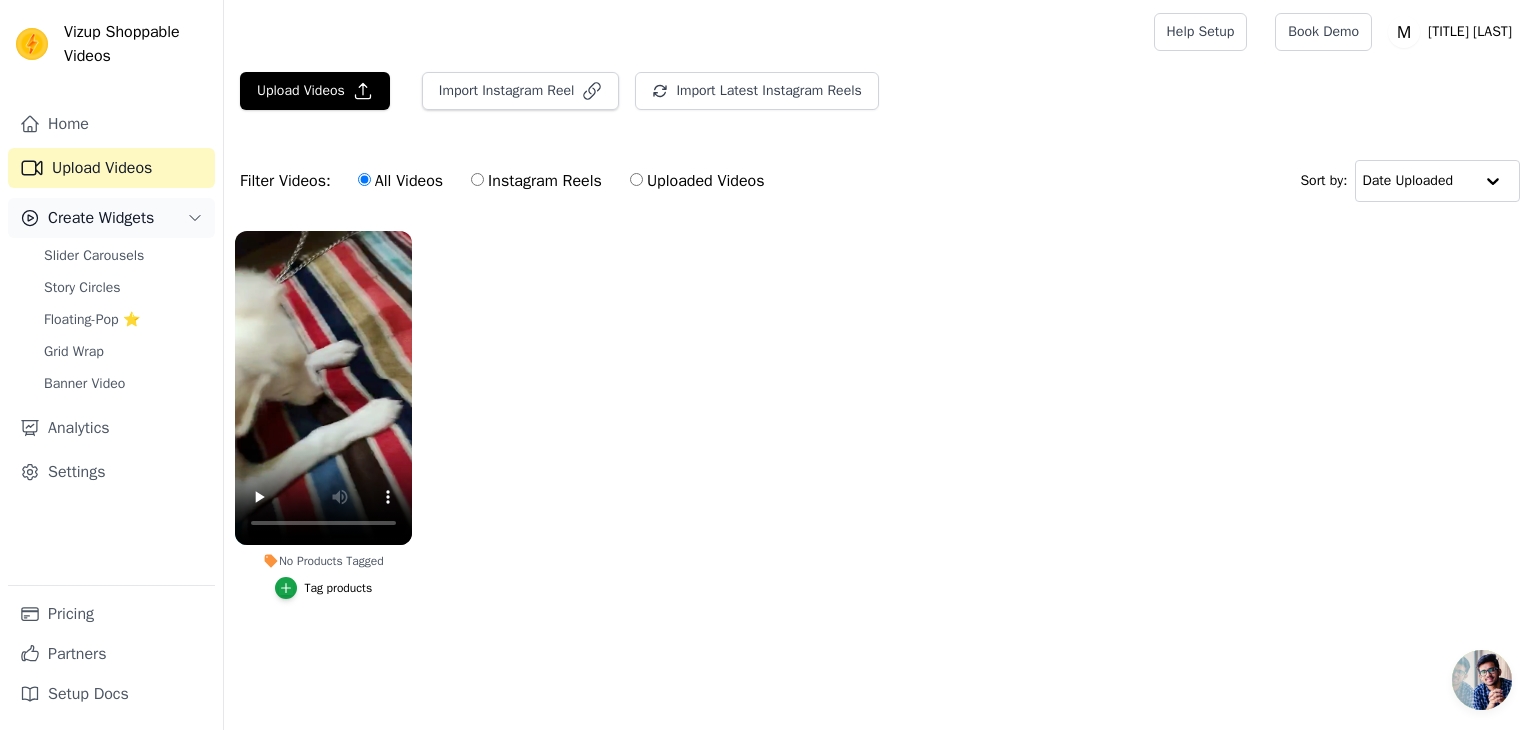click on "Create Widgets" at bounding box center (101, 218) 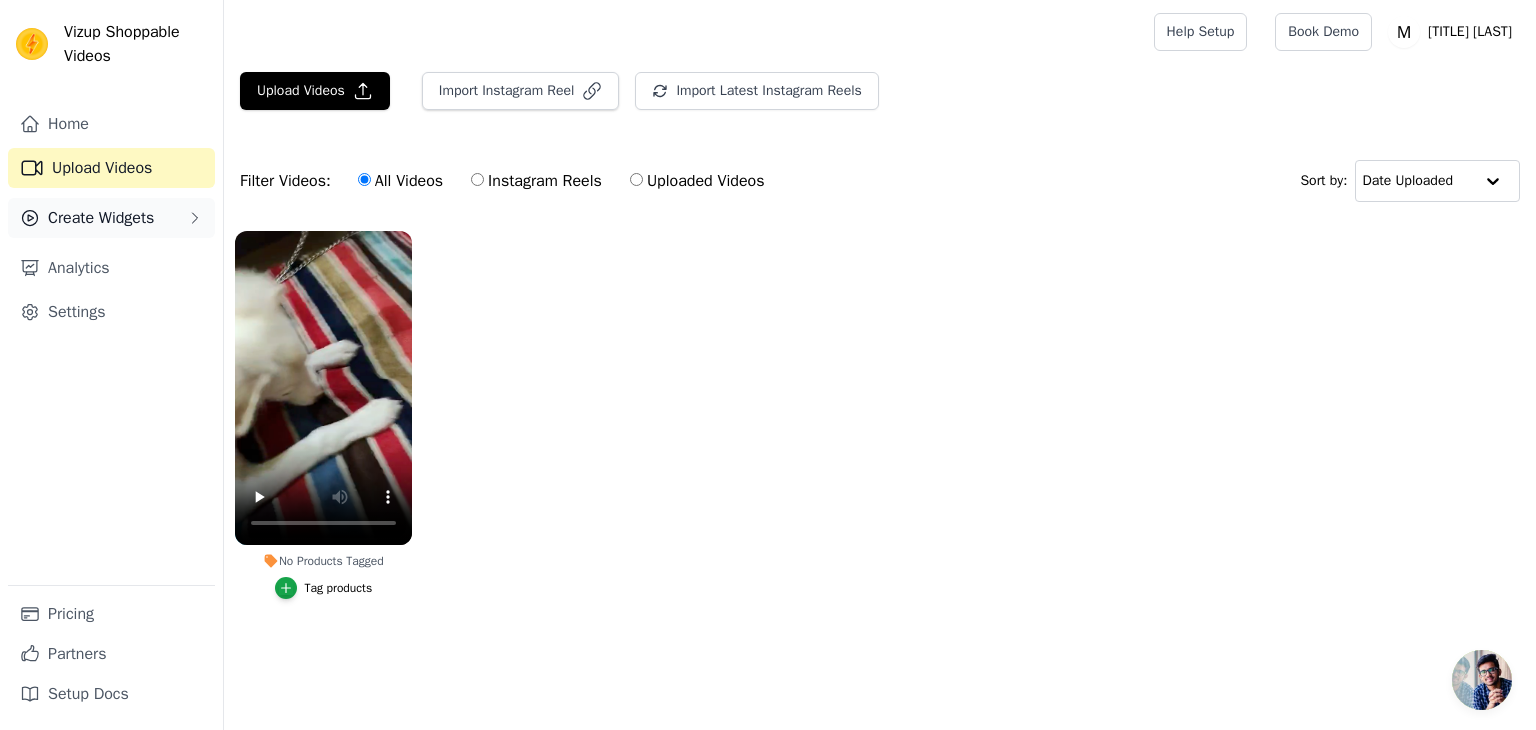 click on "Create Widgets" at bounding box center [101, 218] 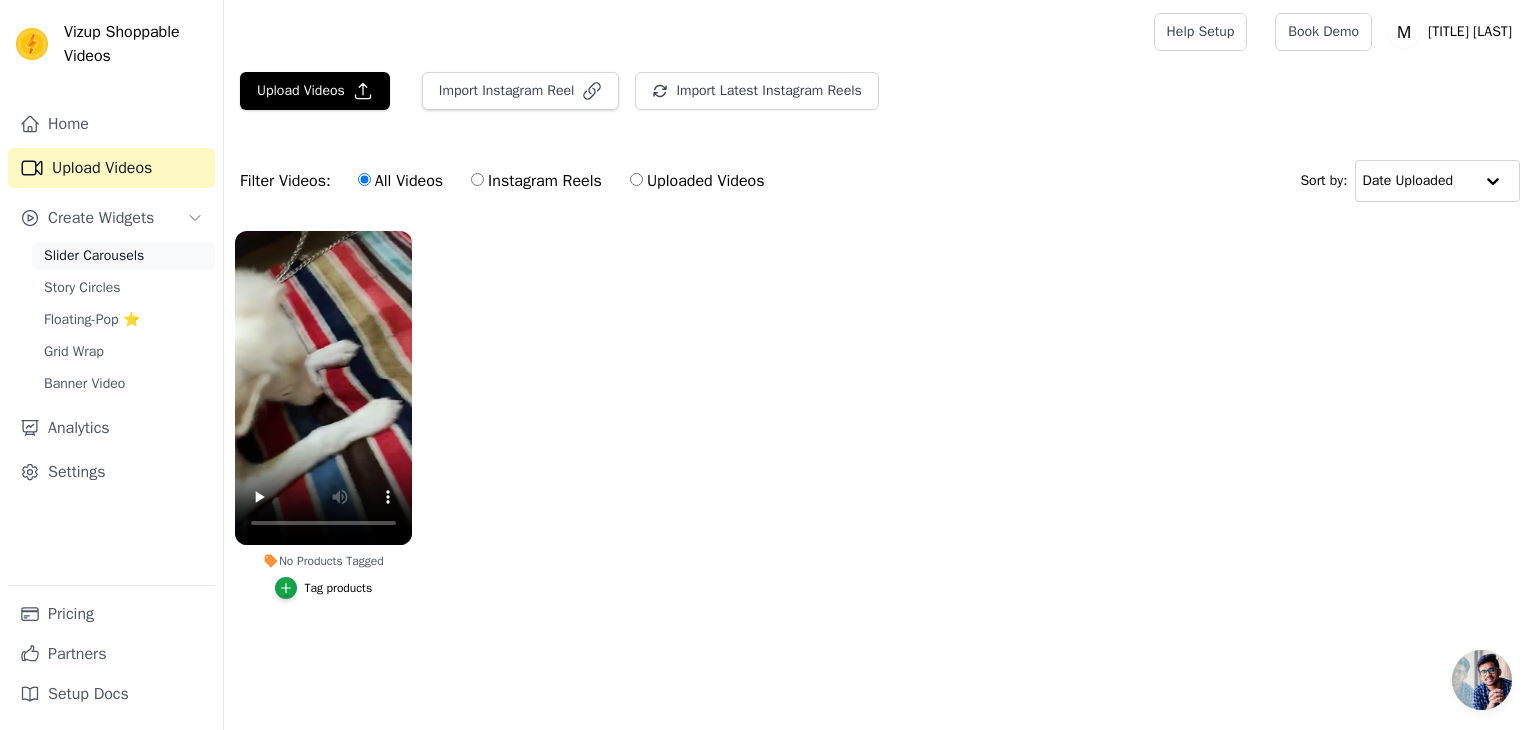 click on "Slider Carousels" at bounding box center [94, 256] 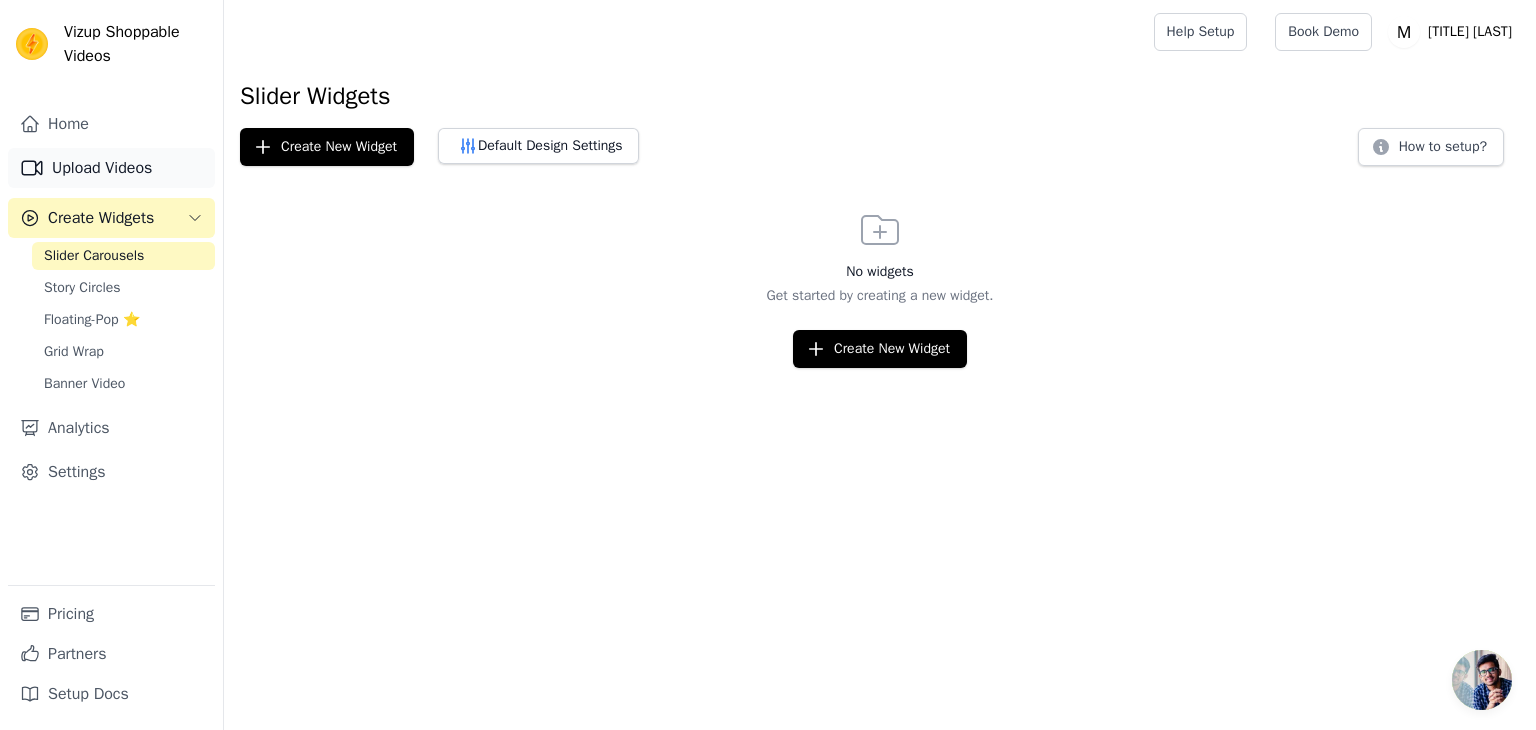 click on "Upload Videos" at bounding box center (111, 168) 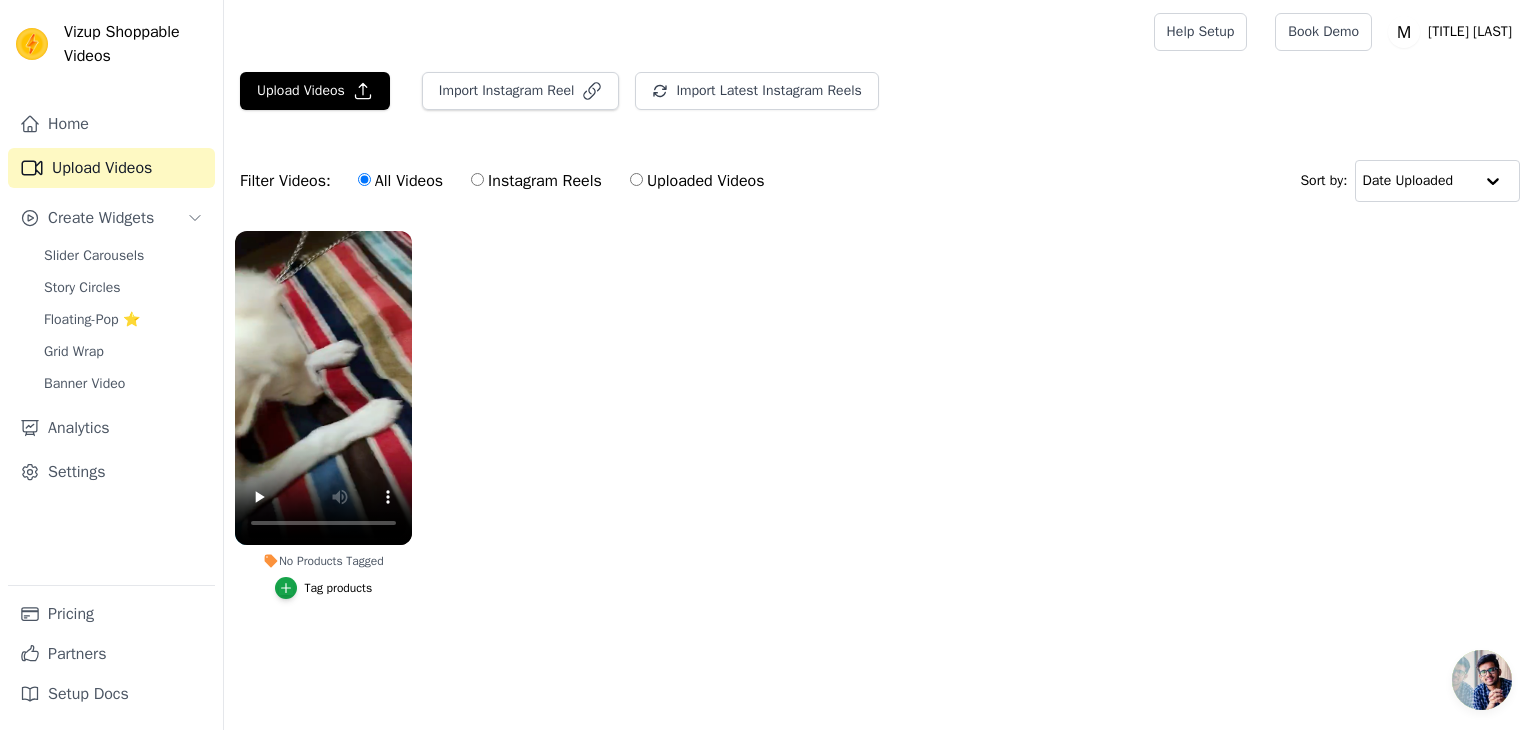 click on "No Products Tagged       Tag products" at bounding box center (880, 435) 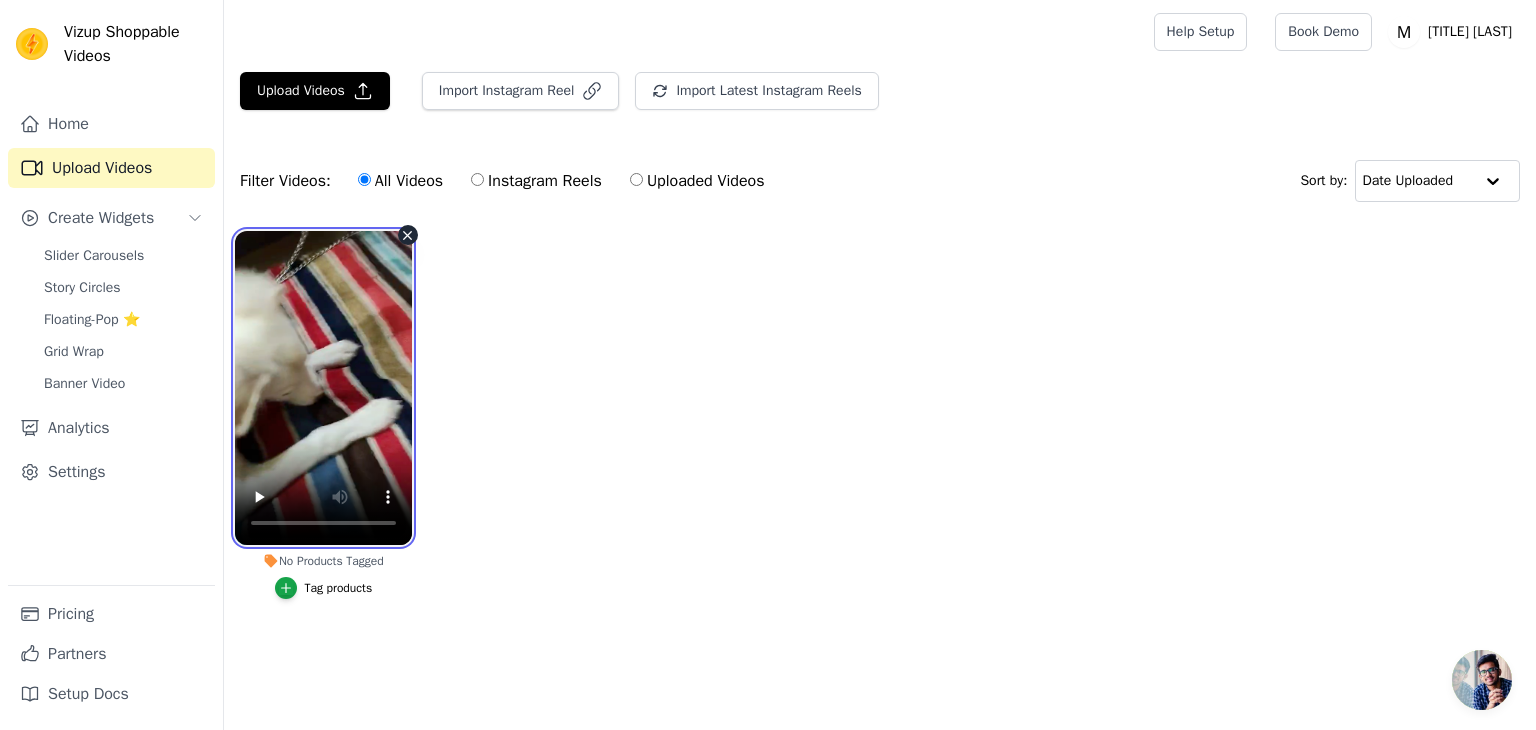 click at bounding box center (323, 388) 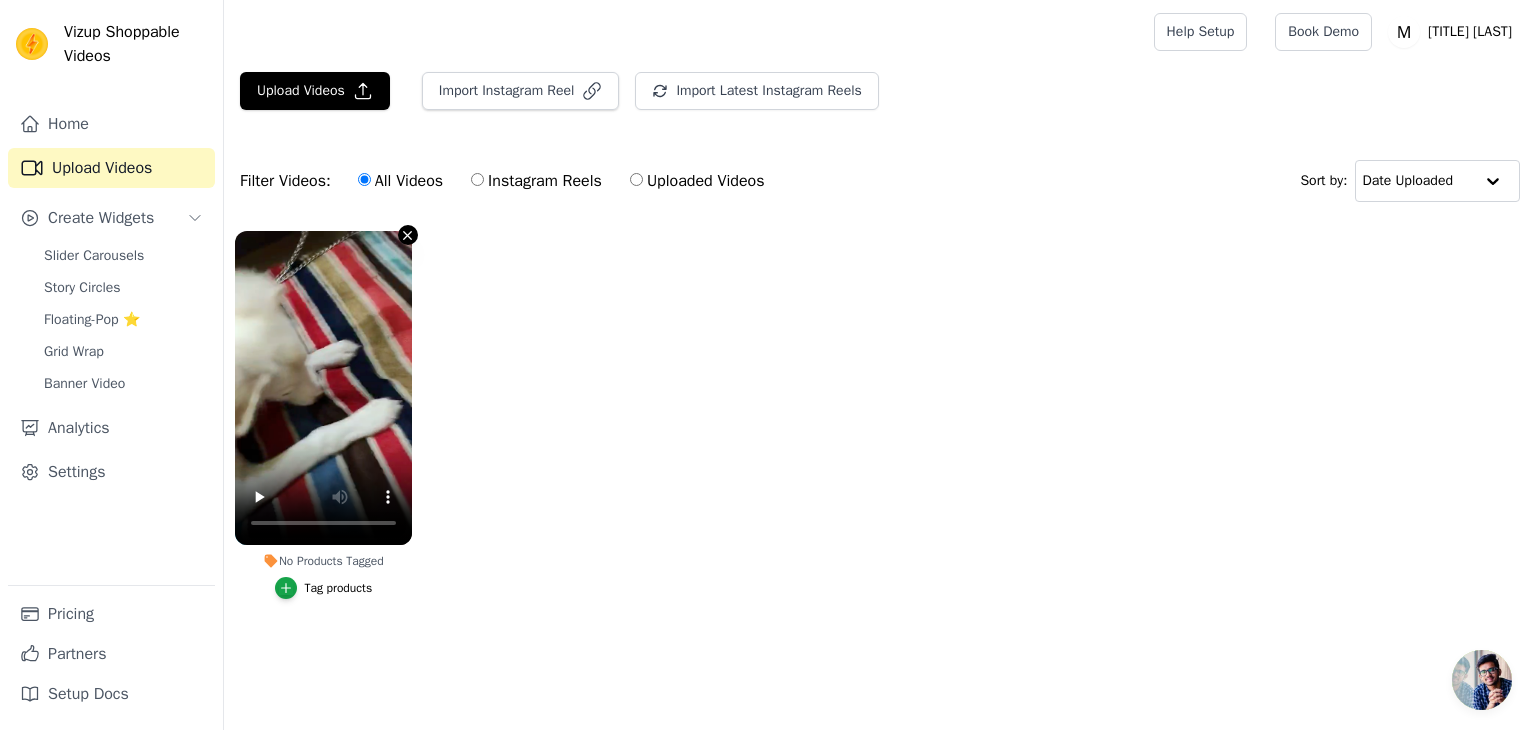 click 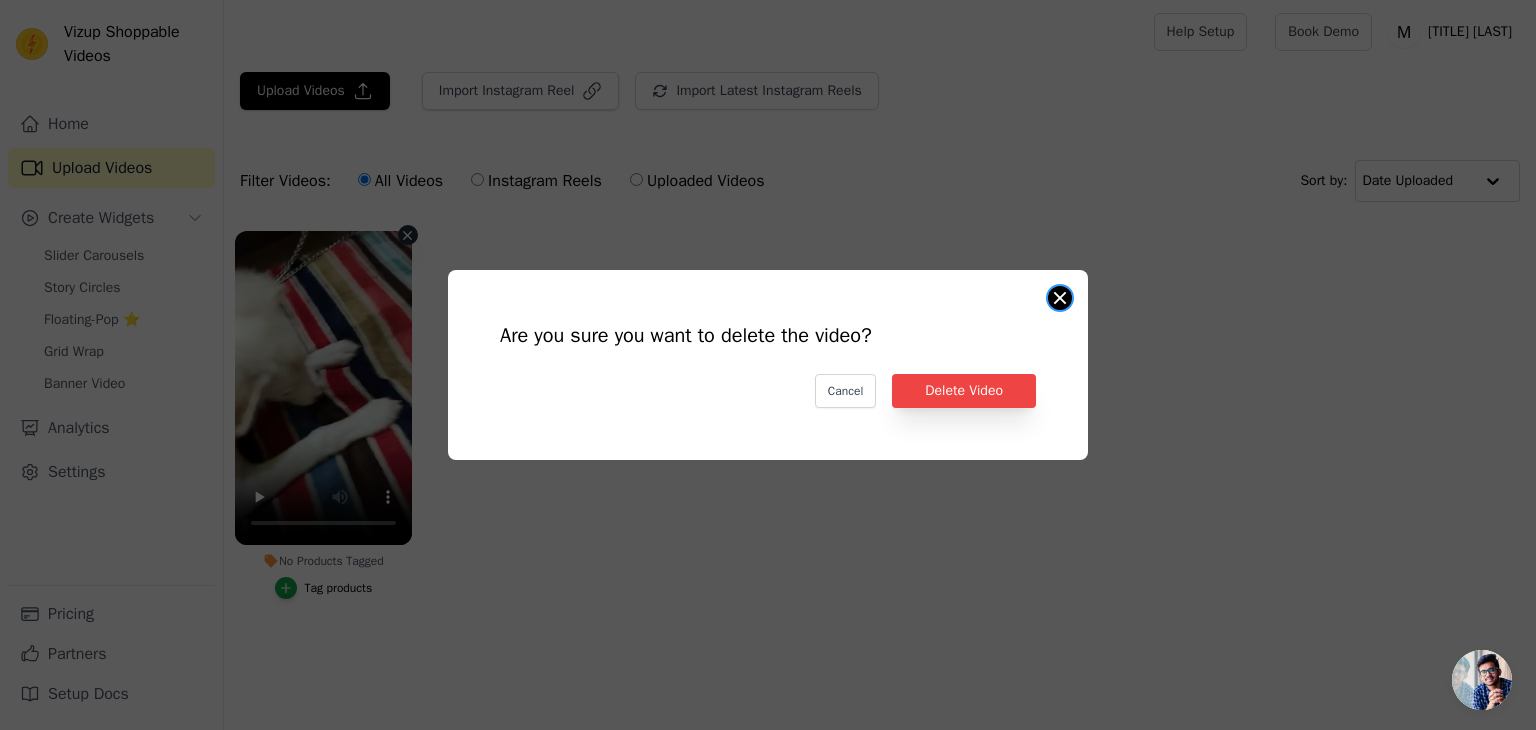 click on "Are you sure you want to delete the video?   Cancel   Delete Video
No Products Tagged       Tag products" at bounding box center [1060, 298] 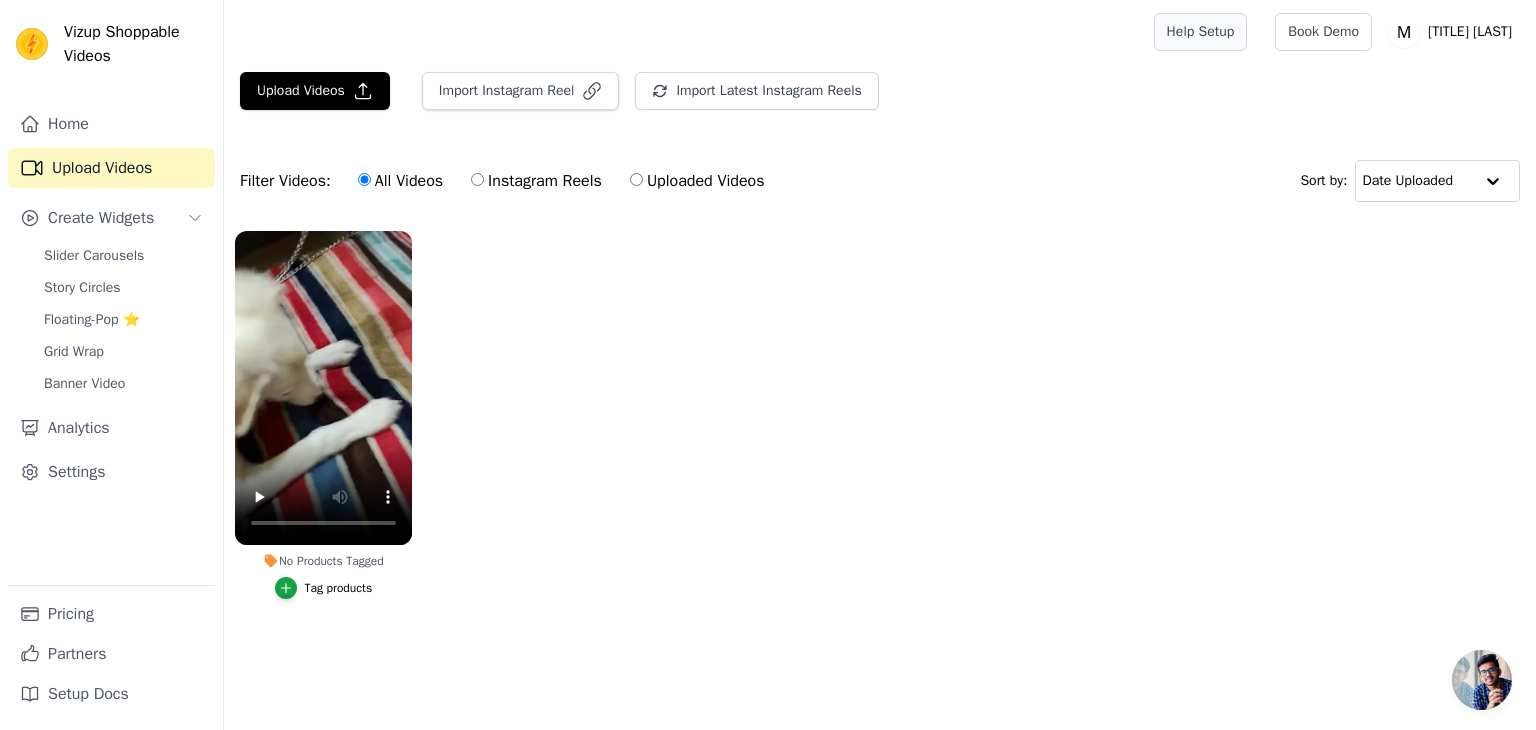 click on "Help Setup" at bounding box center [1201, 32] 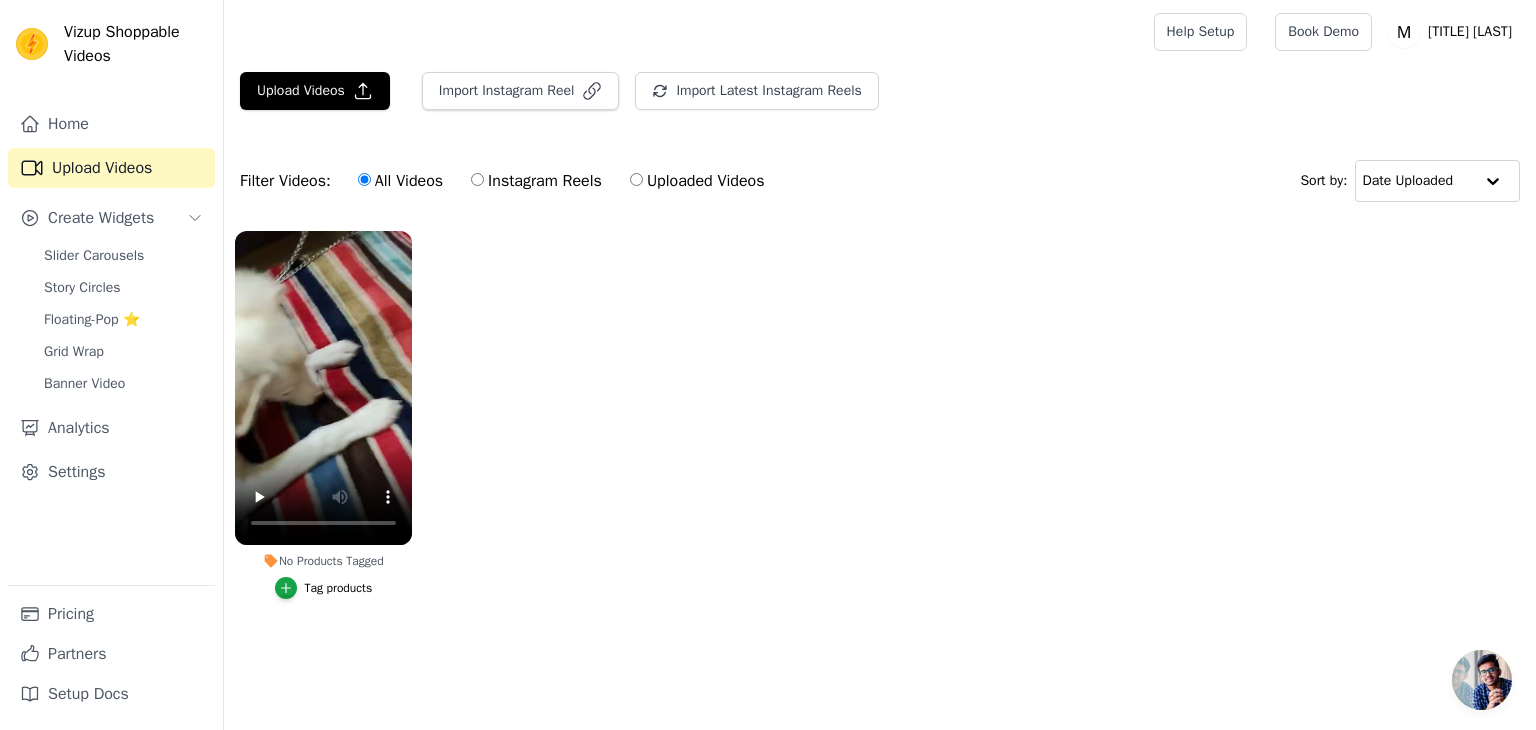 click on "No Products Tagged       Tag products" at bounding box center [880, 435] 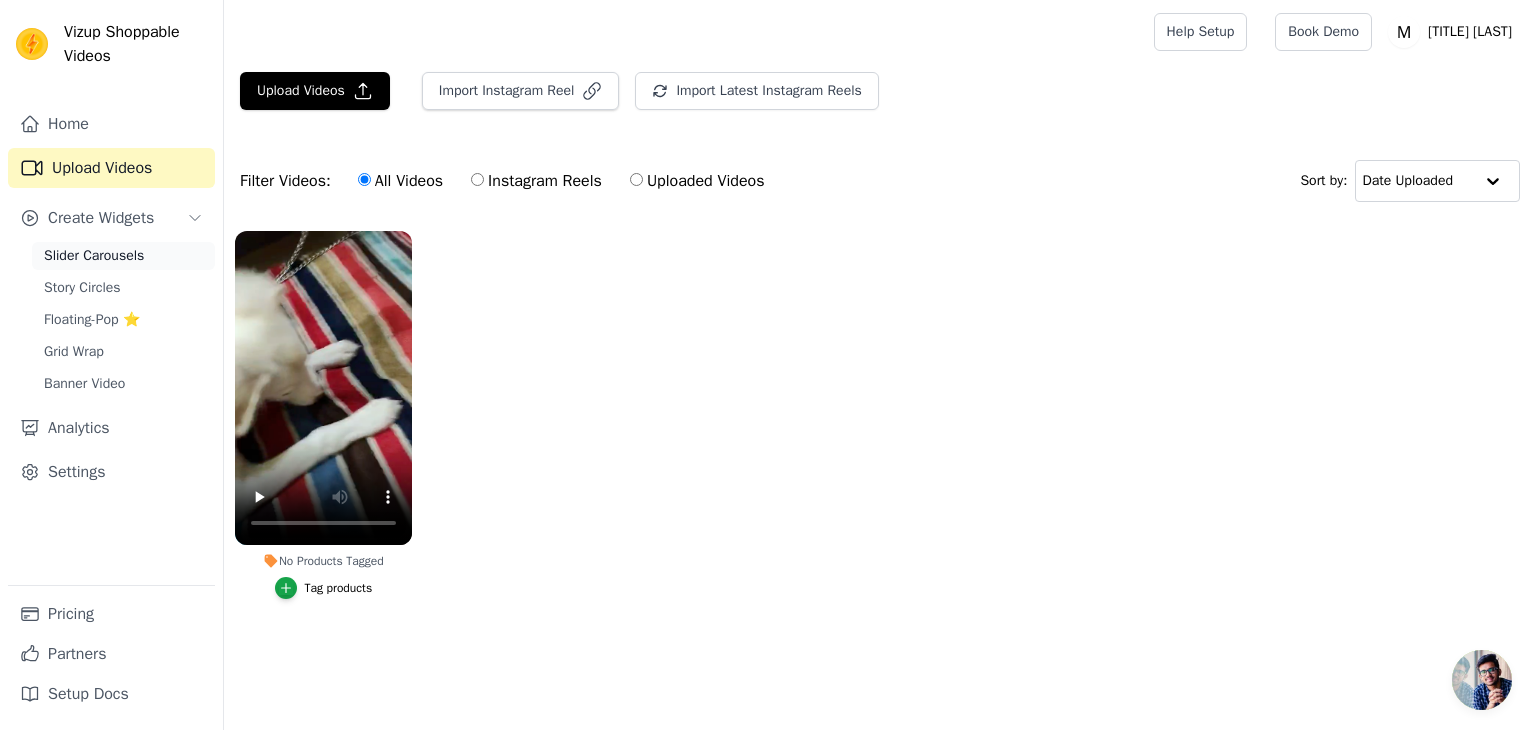 click on "Slider Carousels" at bounding box center [94, 256] 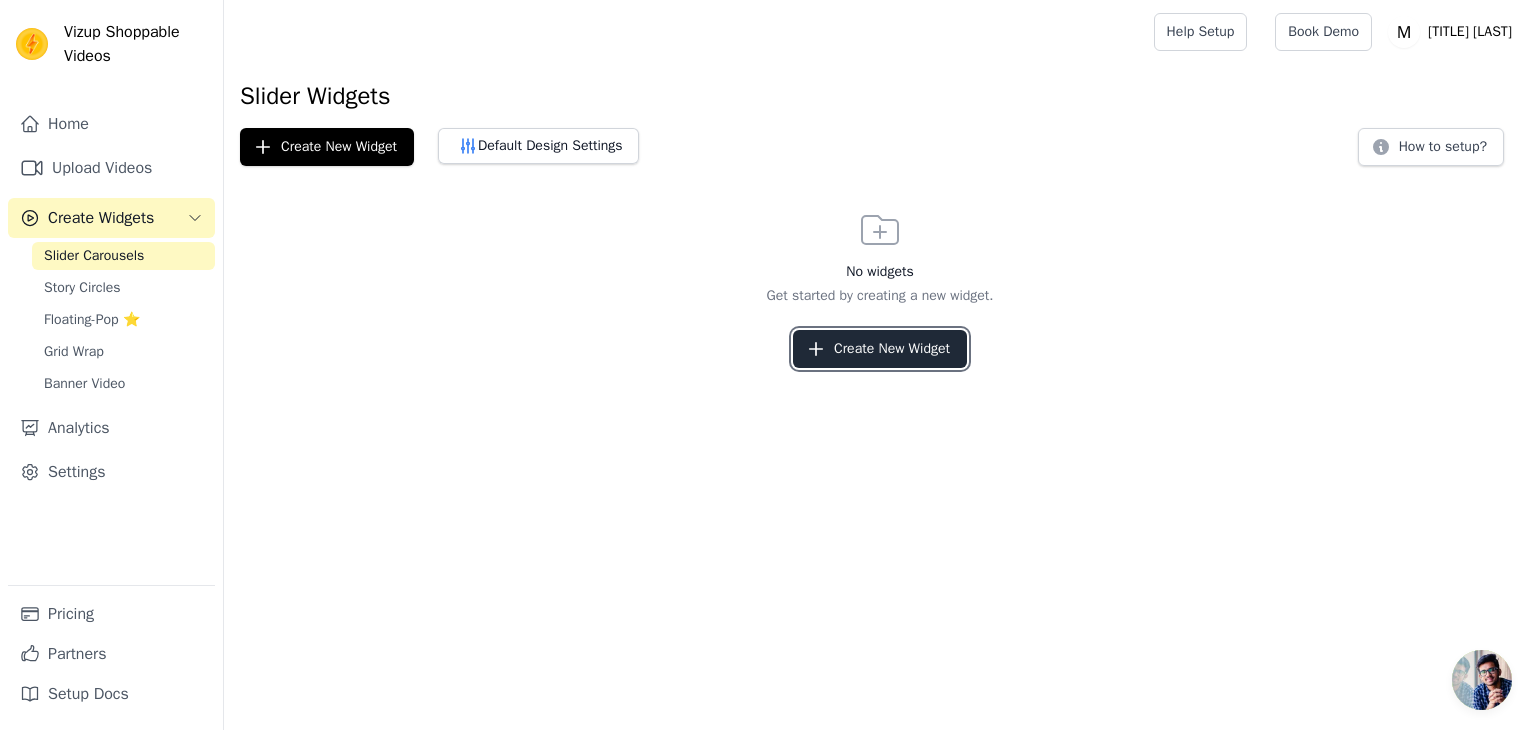 click on "Create New Widget" at bounding box center (880, 349) 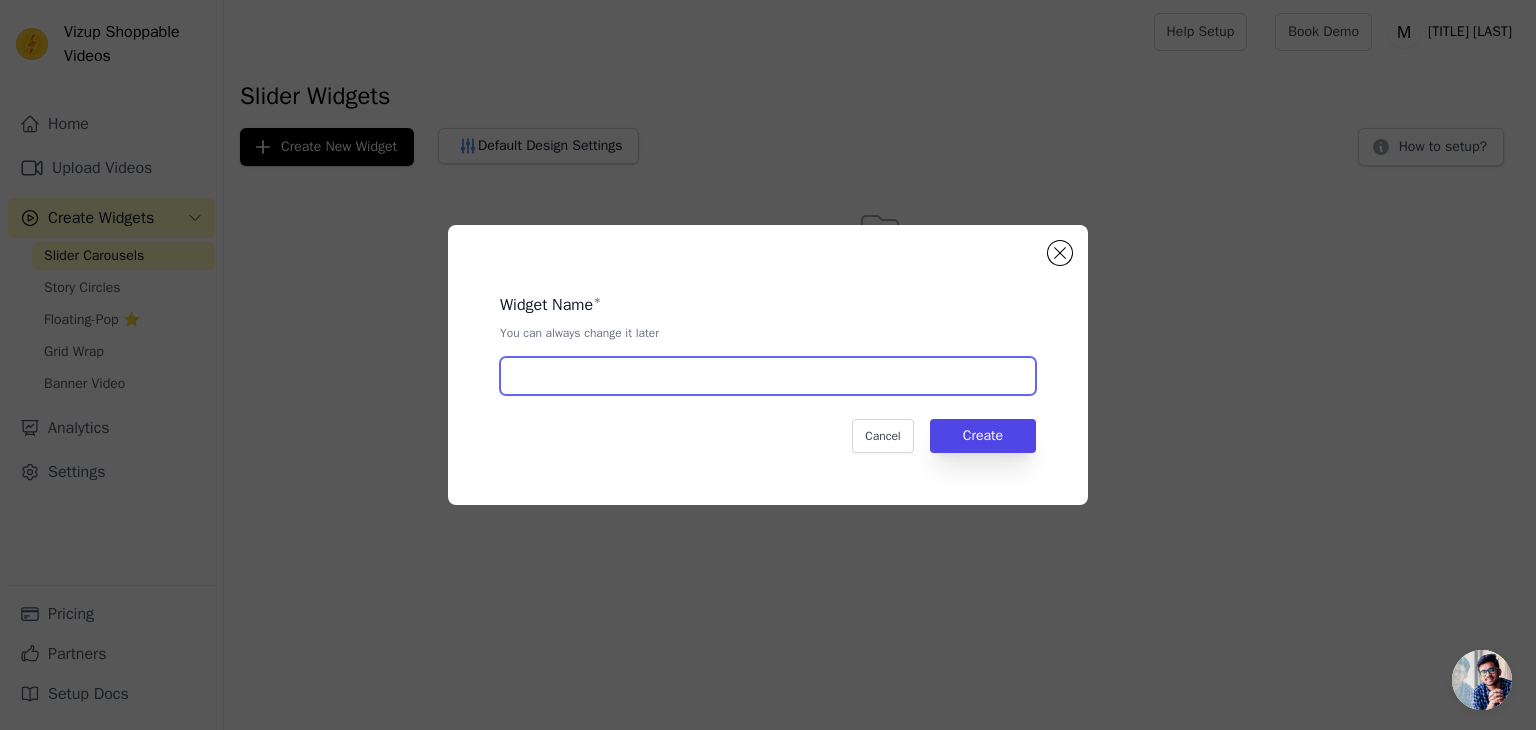 click at bounding box center [768, 376] 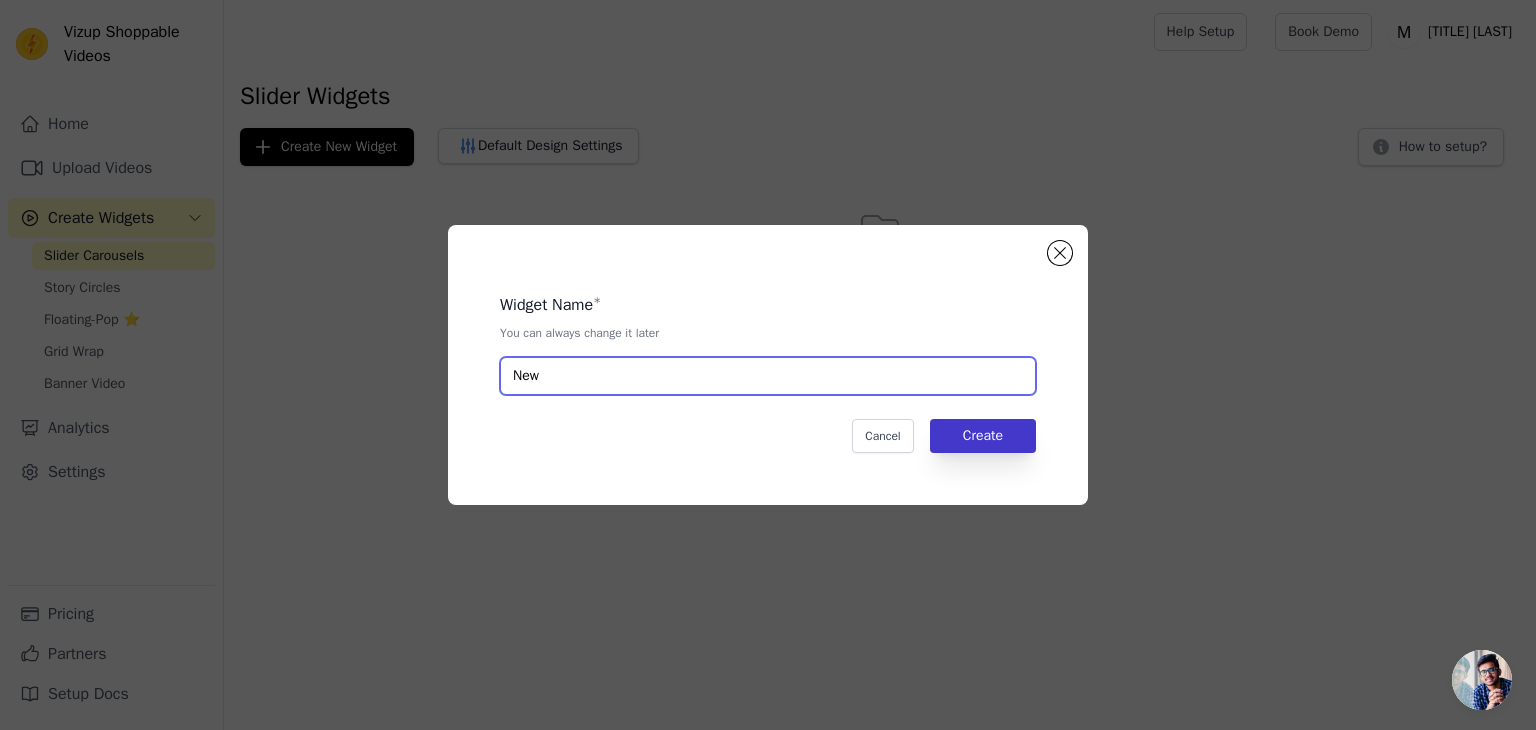 type on "New" 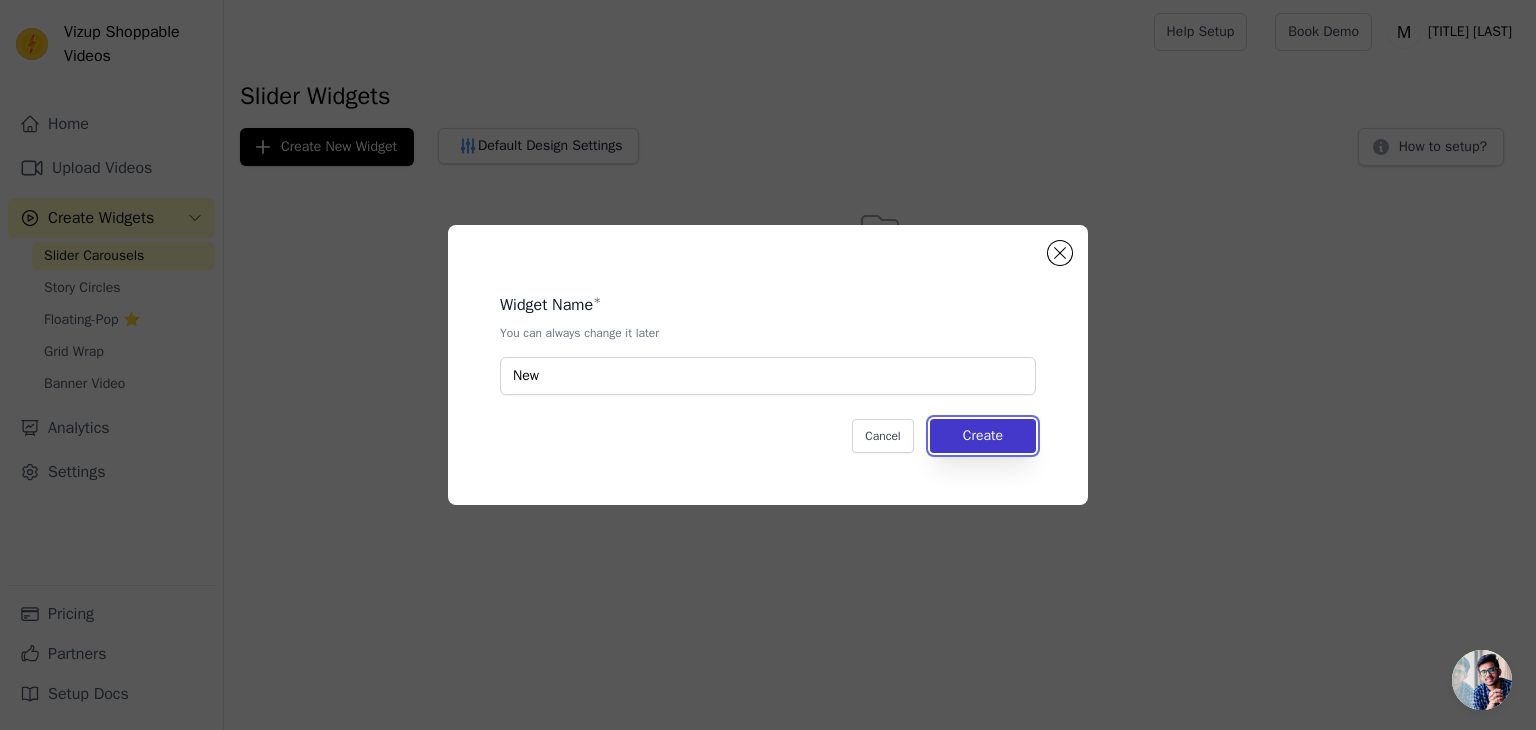 click on "Create" at bounding box center (983, 436) 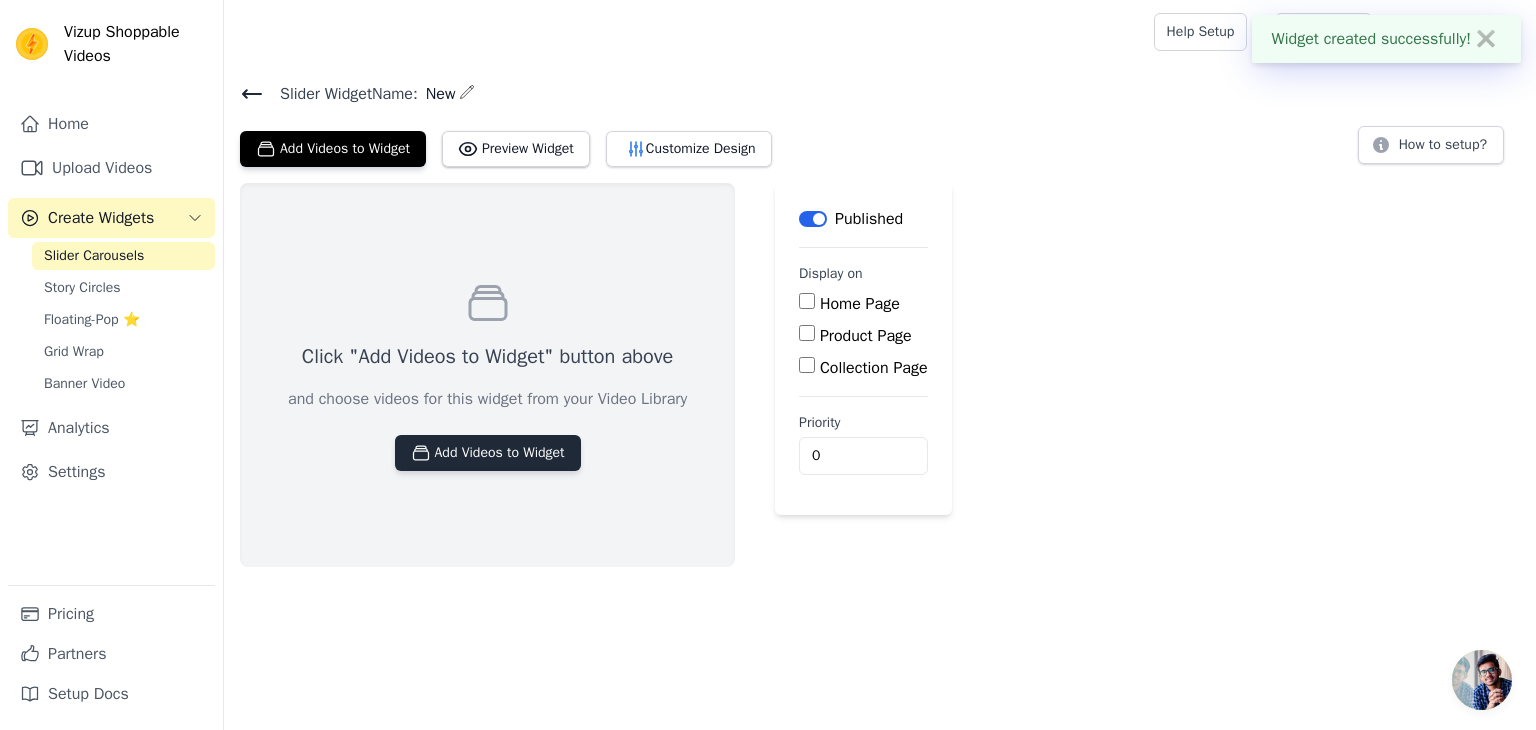 click on "Add Videos to Widget" at bounding box center [488, 453] 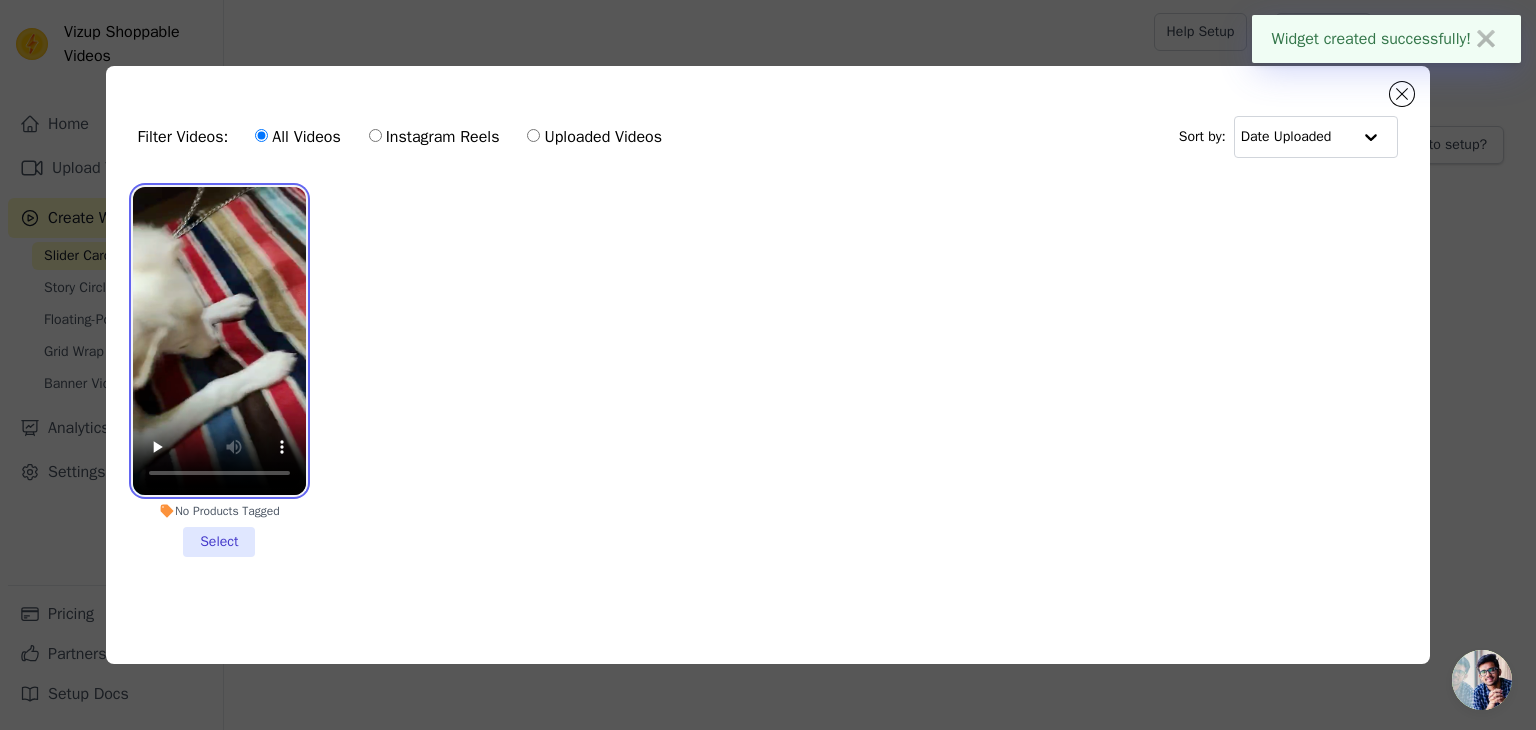 click at bounding box center [219, 341] 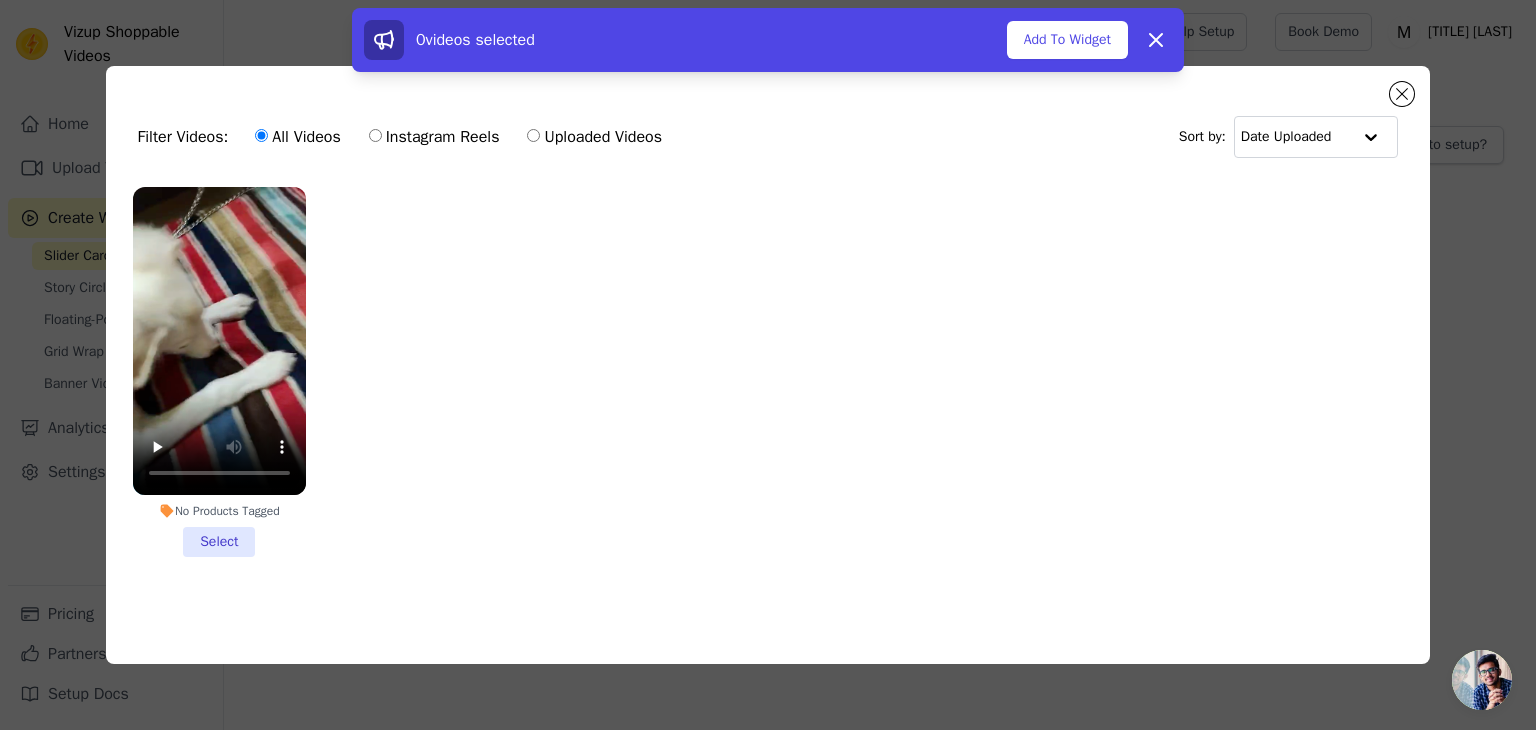 click on "No Products Tagged     Select" at bounding box center (219, 372) 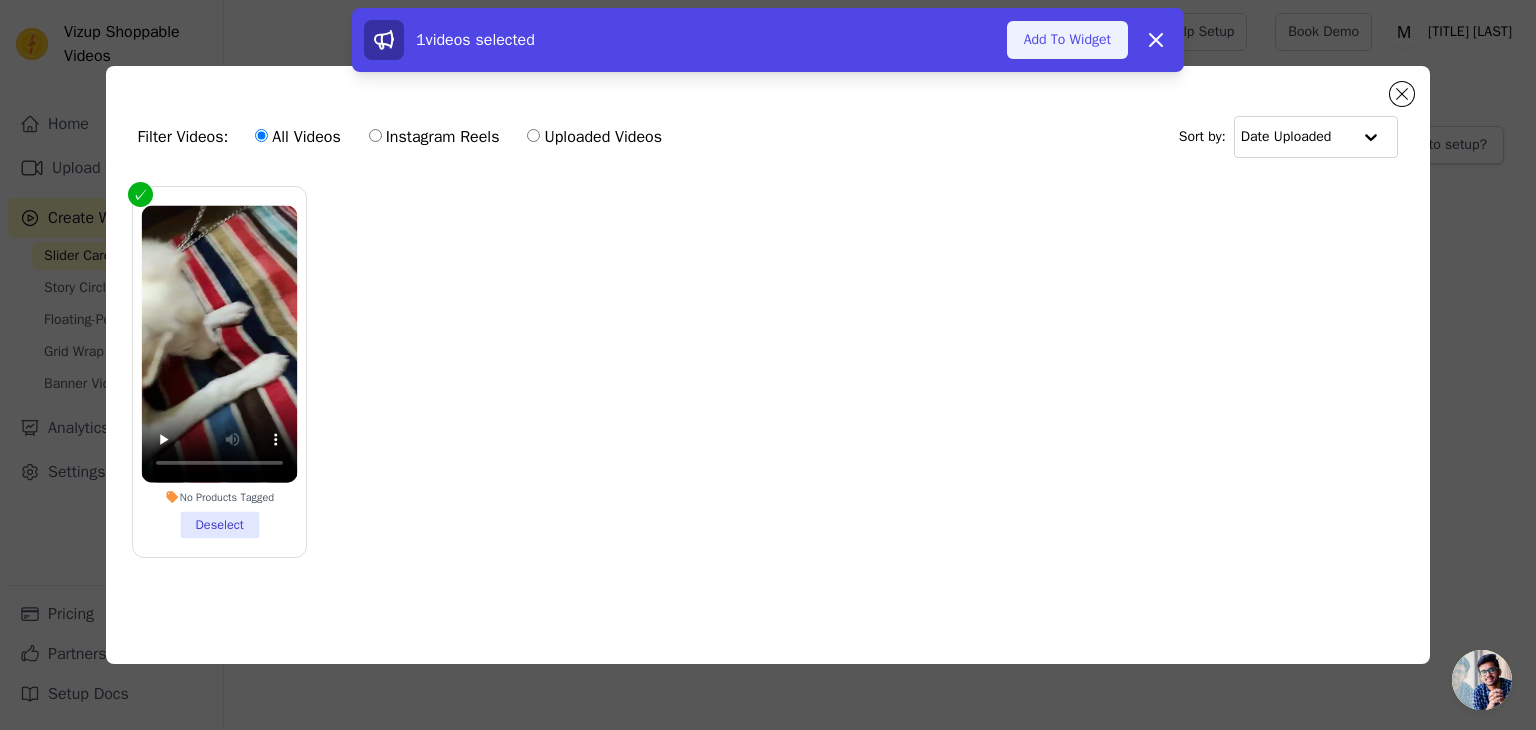 click on "Add To Widget" at bounding box center [1067, 40] 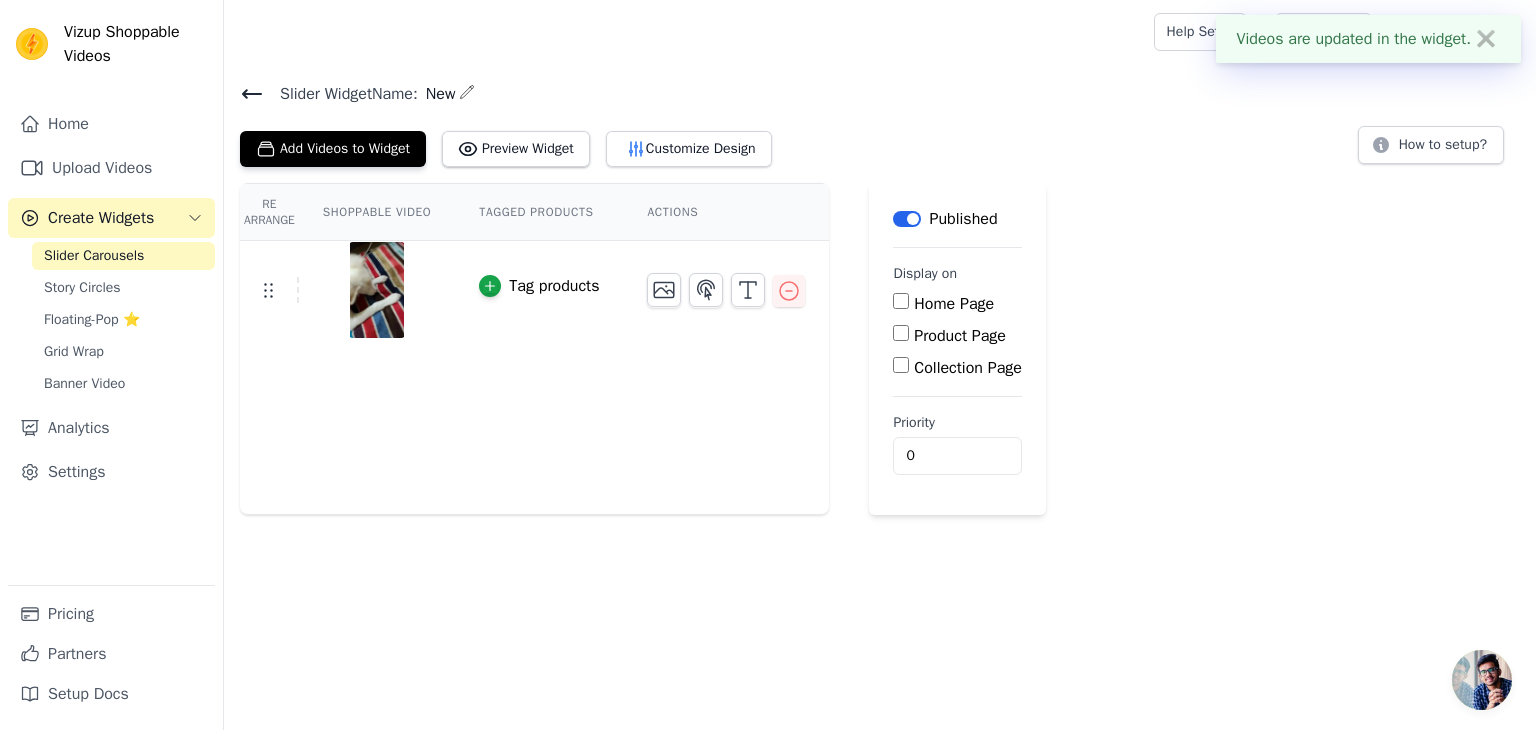 click on "Home Page" at bounding box center (901, 301) 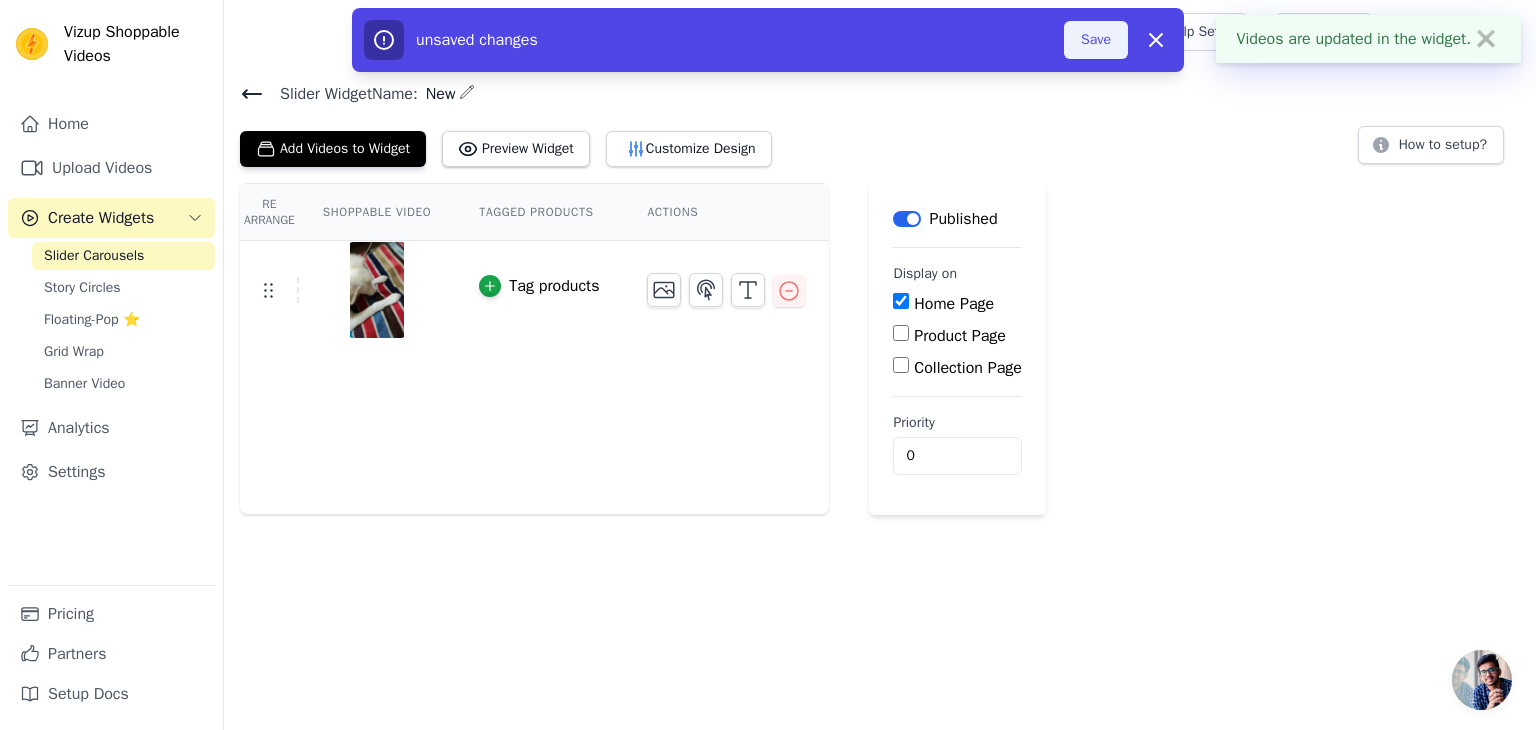 click on "Save" at bounding box center (1096, 40) 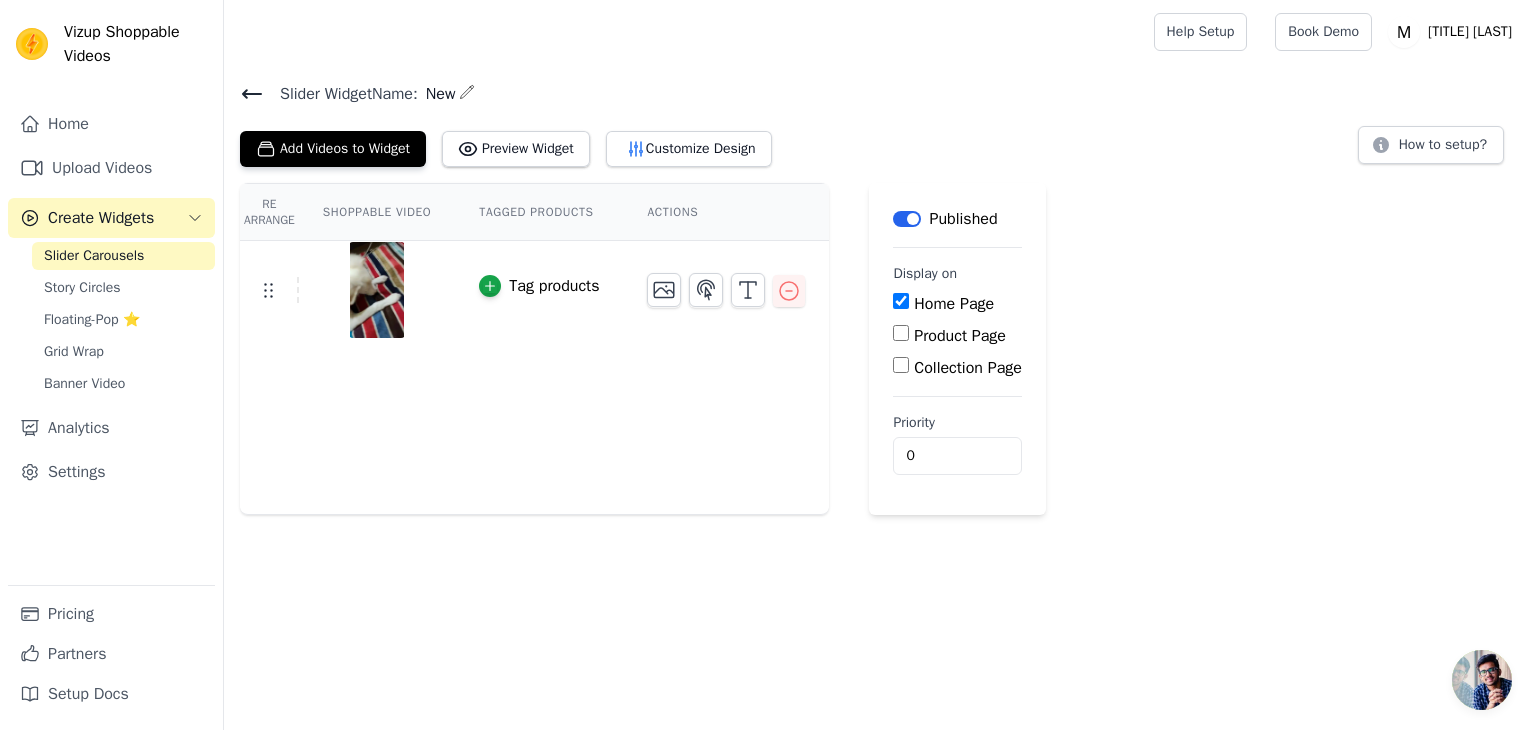 click on "Product Page" at bounding box center (901, 333) 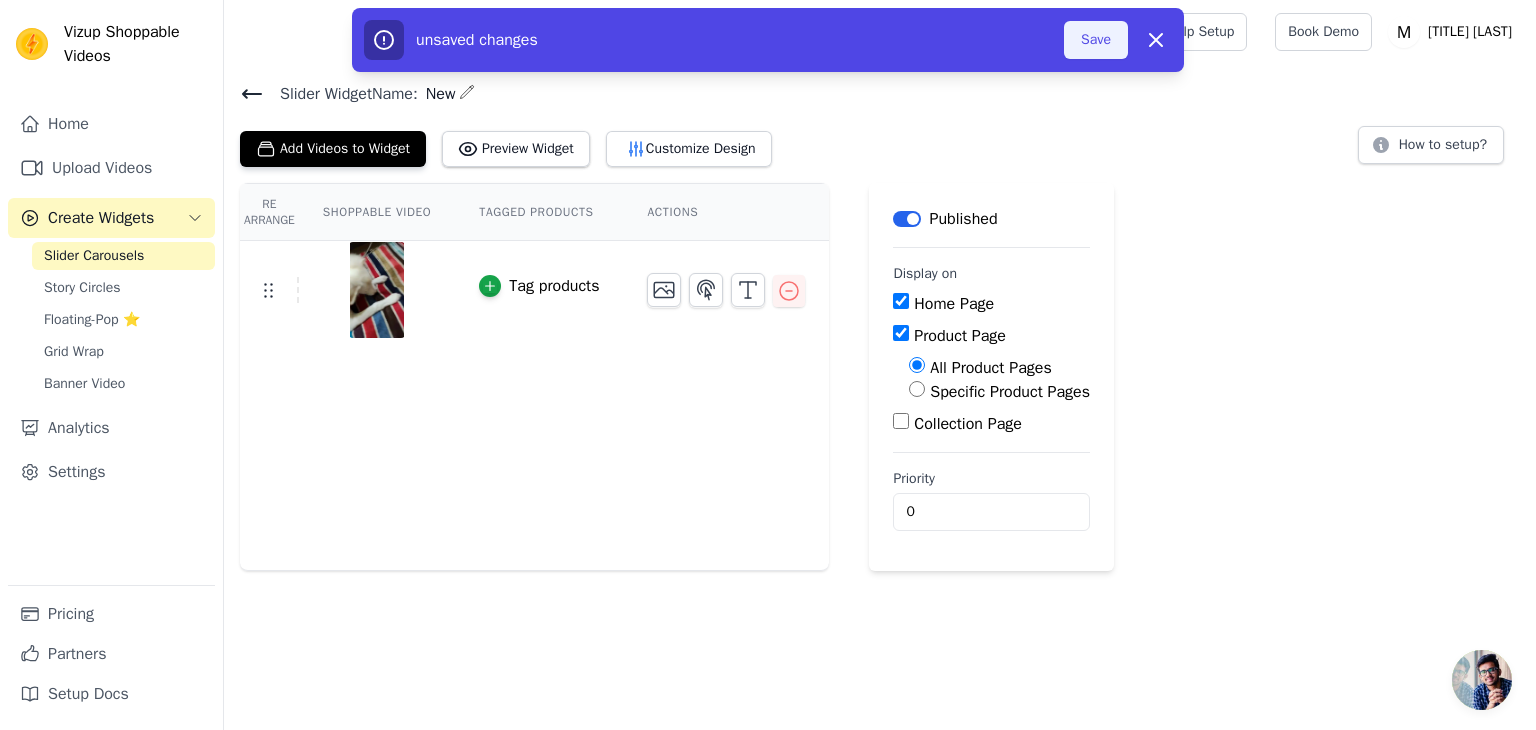 click on "Save" at bounding box center (1096, 40) 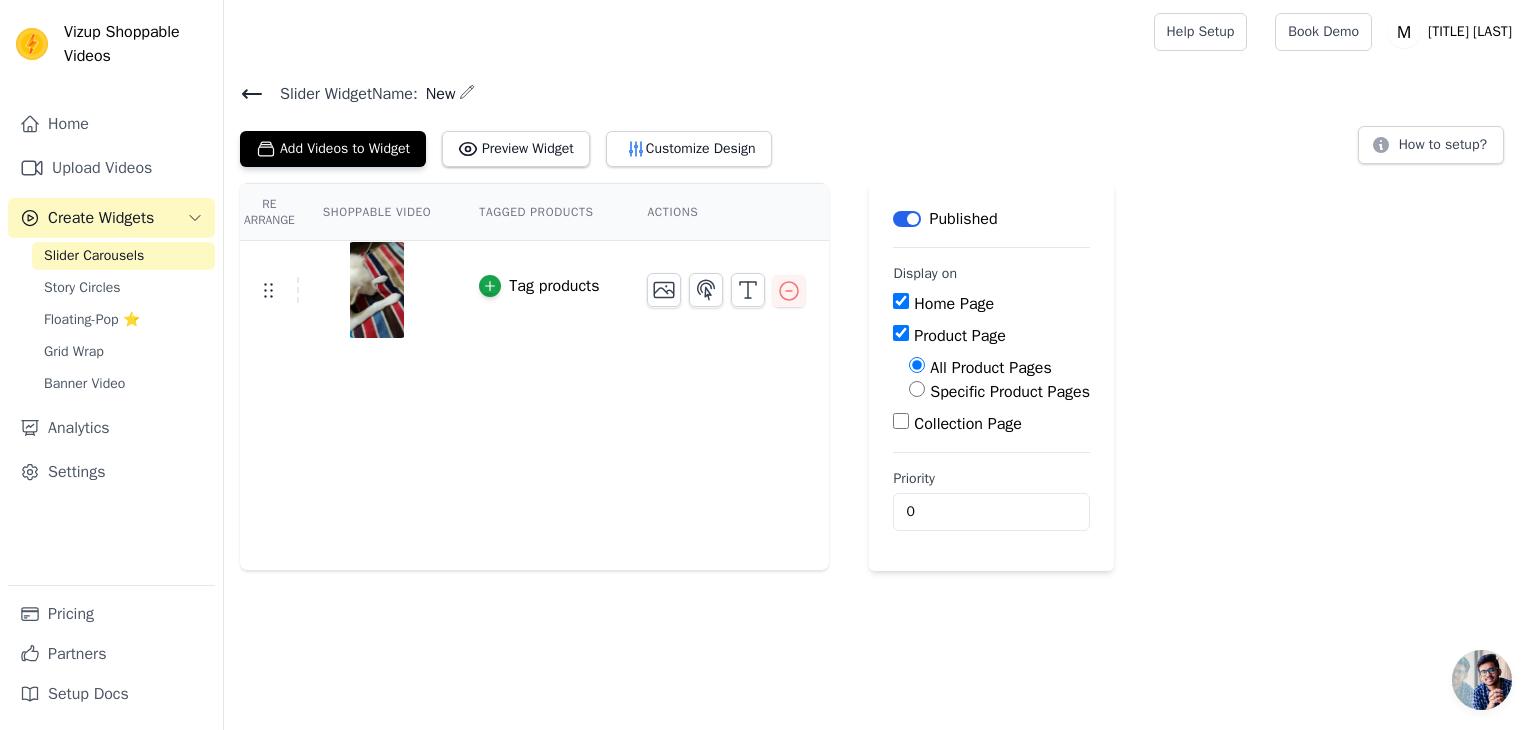 click on "Re Arrange   Shoppable Video   Tagged Products   Actions             Tag products                       Save Videos In This New Order   Save   Dismiss     Label     Published     Display on     Home Page     Product Page     All Product Pages     Specific Product Pages       Collection Page       Priority   0" at bounding box center (880, 377) 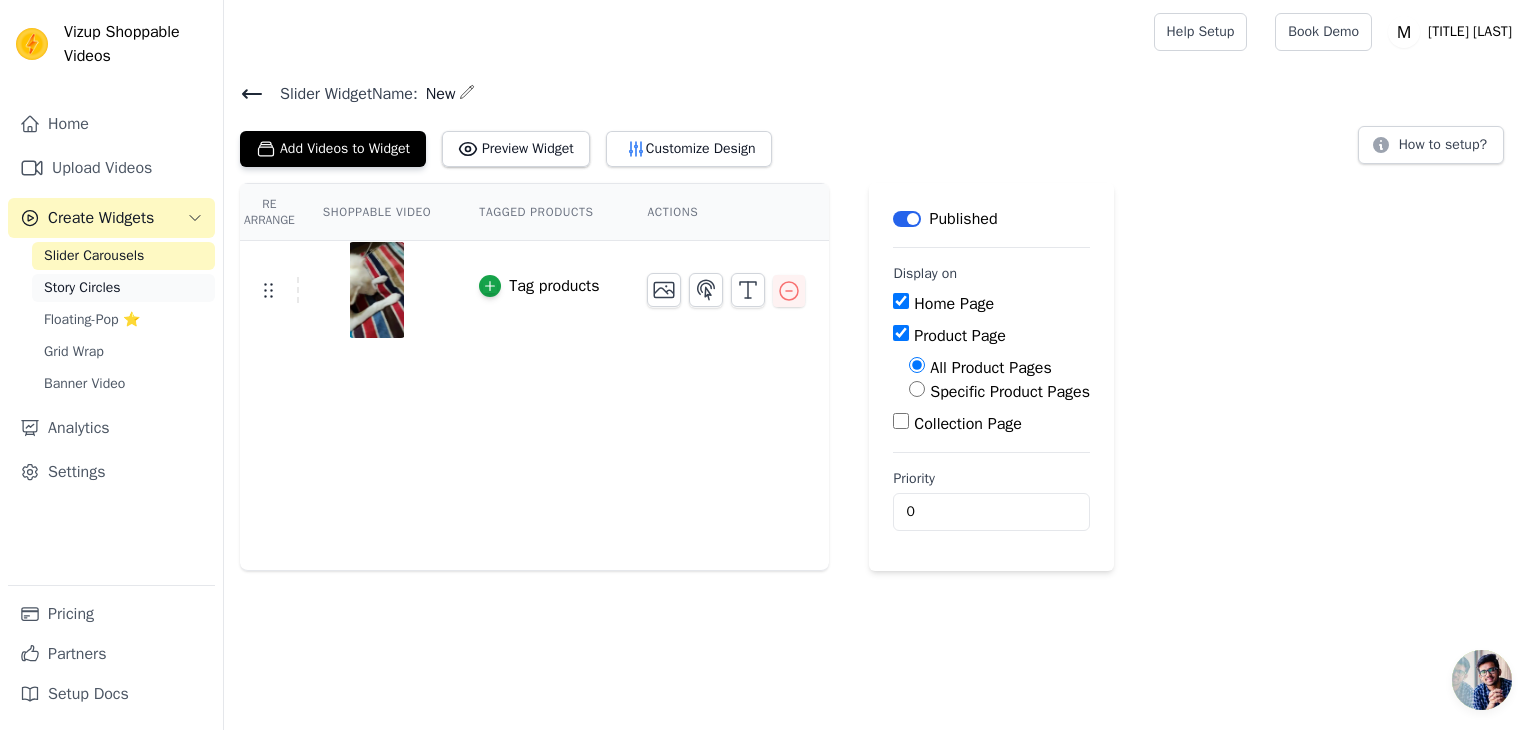 click on "Story Circles" at bounding box center (82, 288) 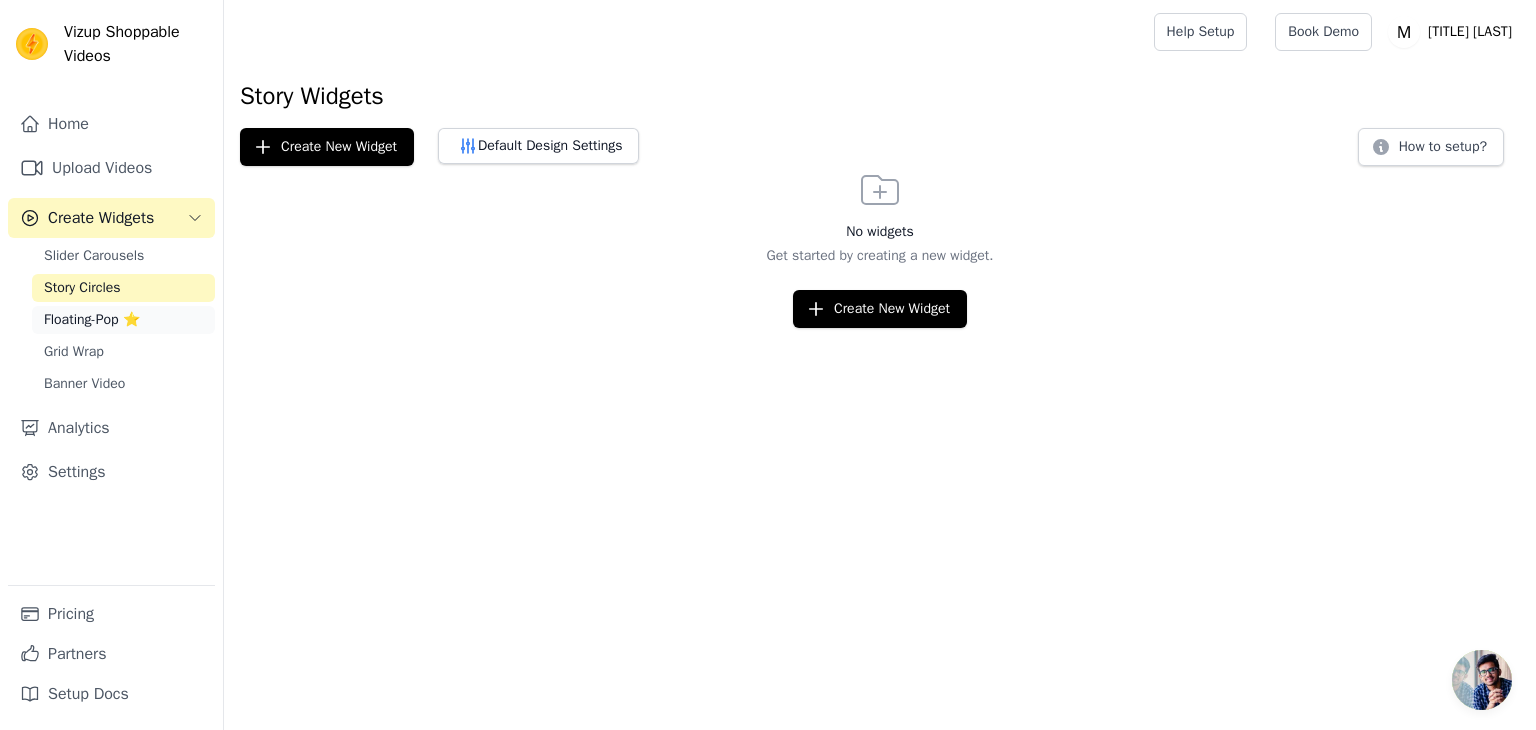 click on "Floating-Pop ⭐" at bounding box center (92, 320) 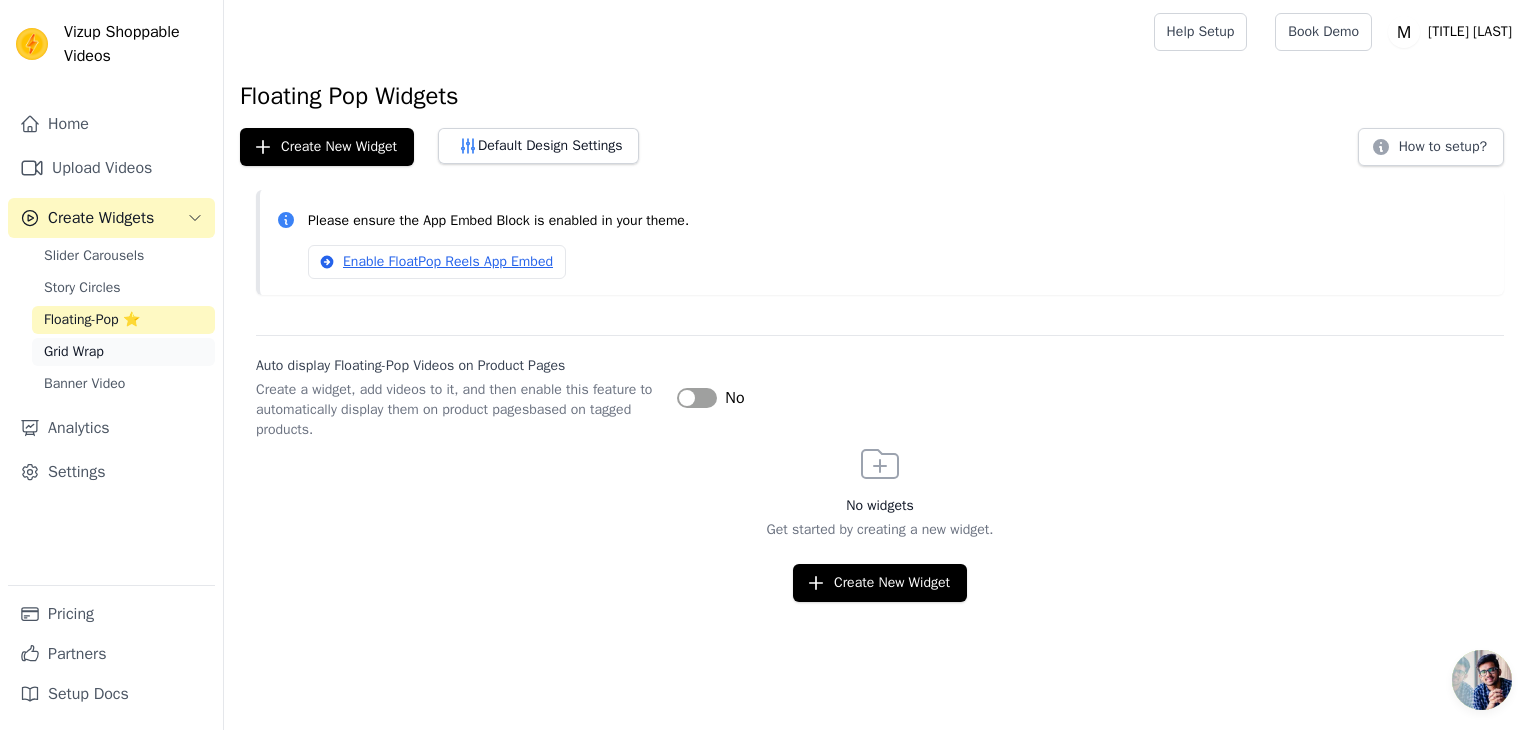 click on "Grid Wrap" at bounding box center (74, 352) 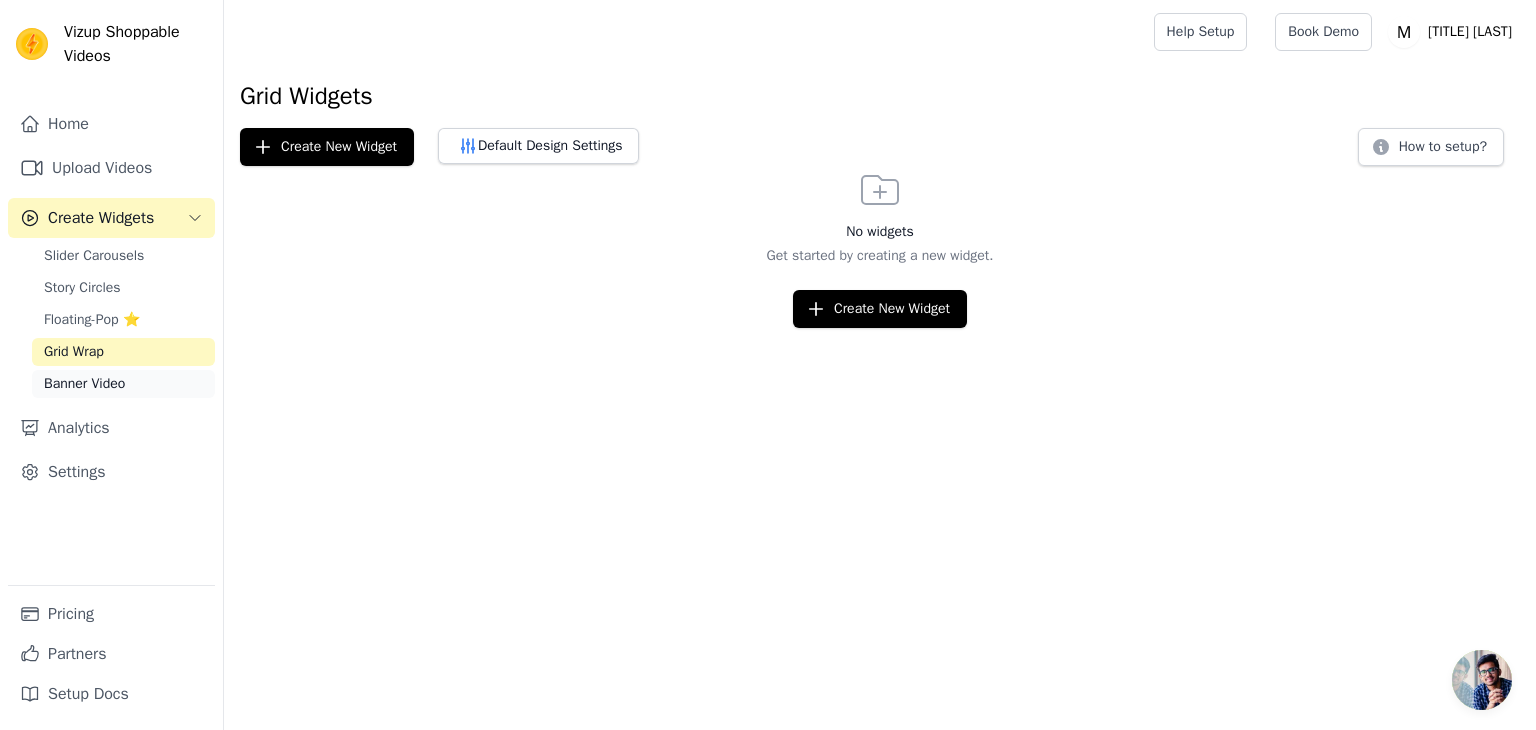 click on "Banner Video" at bounding box center [84, 384] 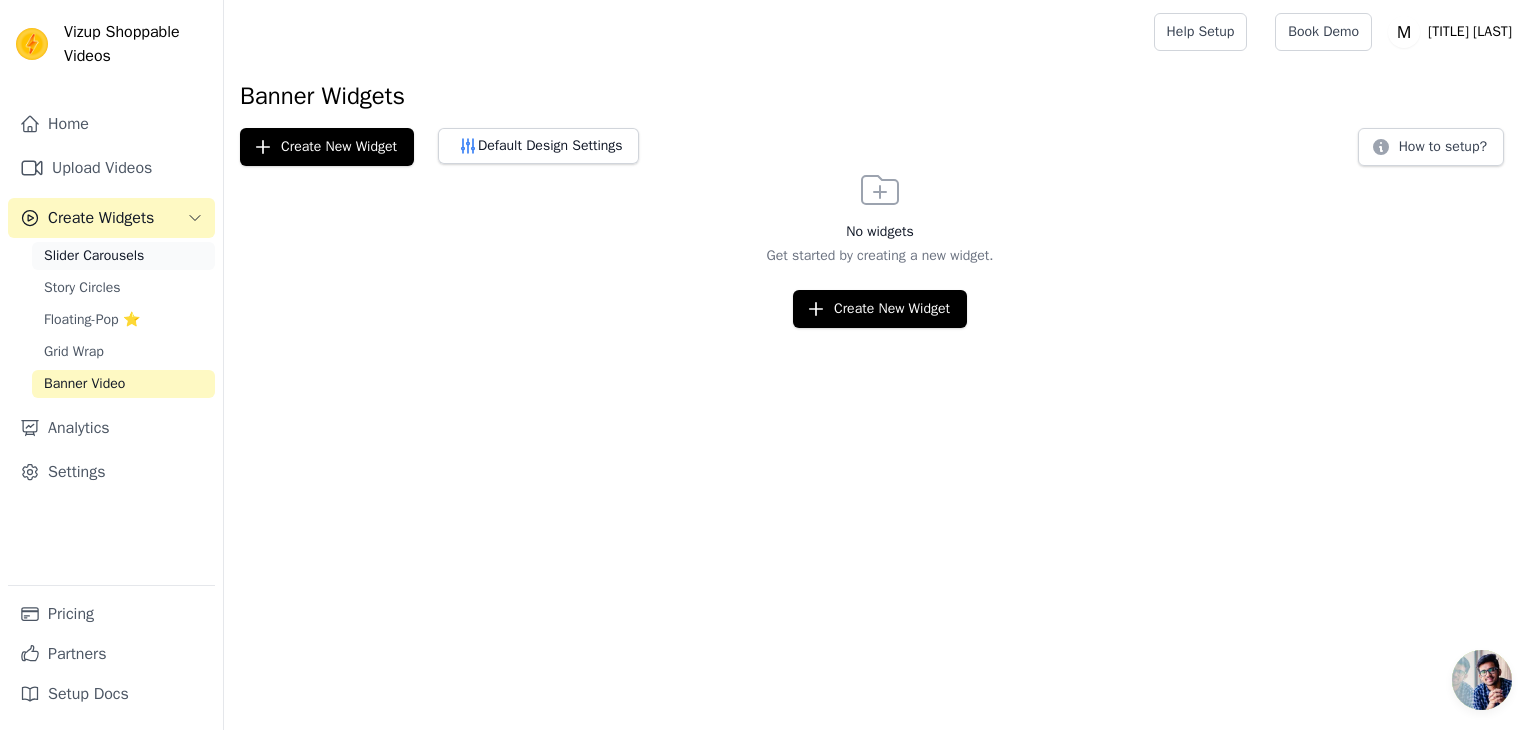 click on "Slider Carousels" at bounding box center (94, 256) 